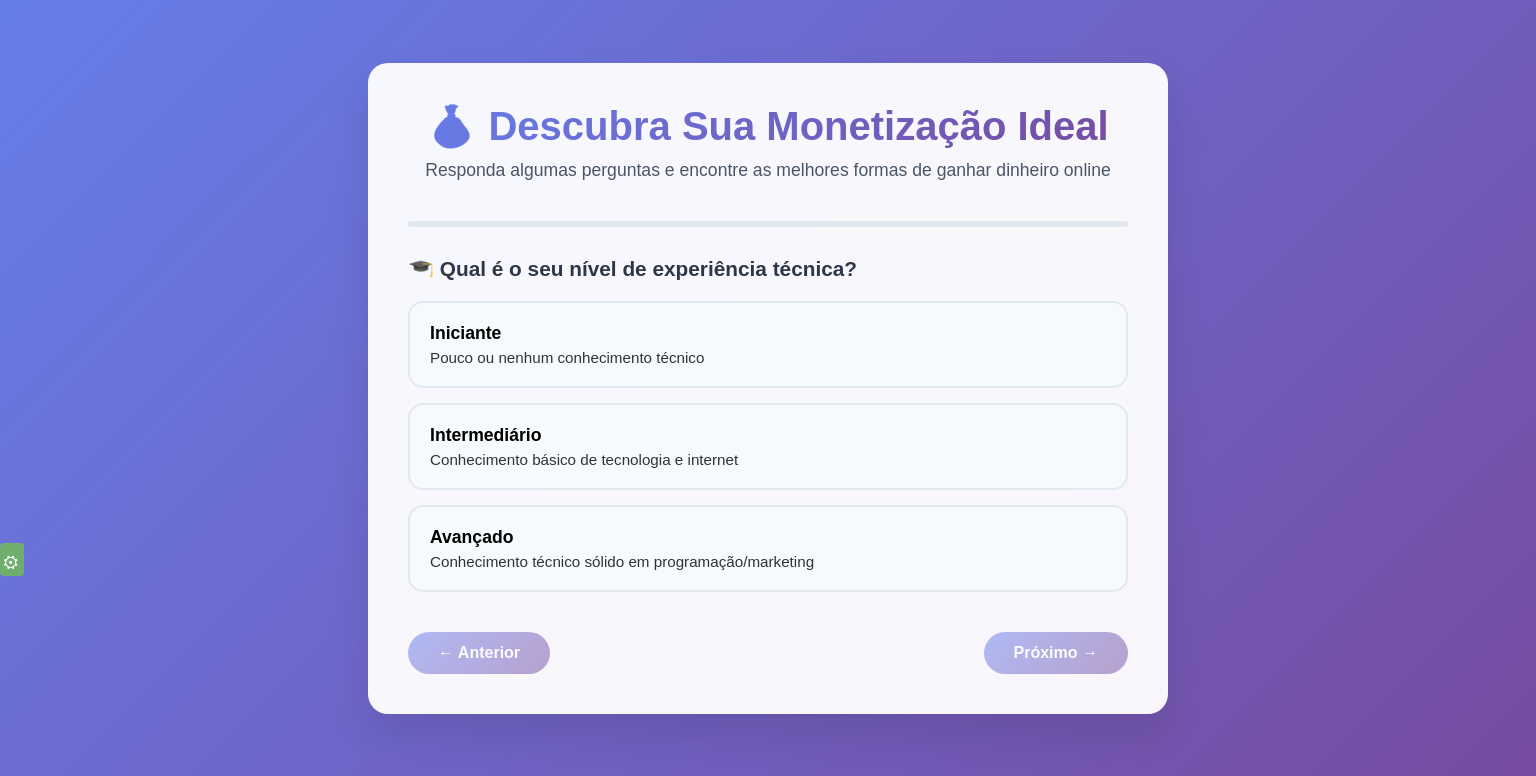 scroll, scrollTop: 0, scrollLeft: 0, axis: both 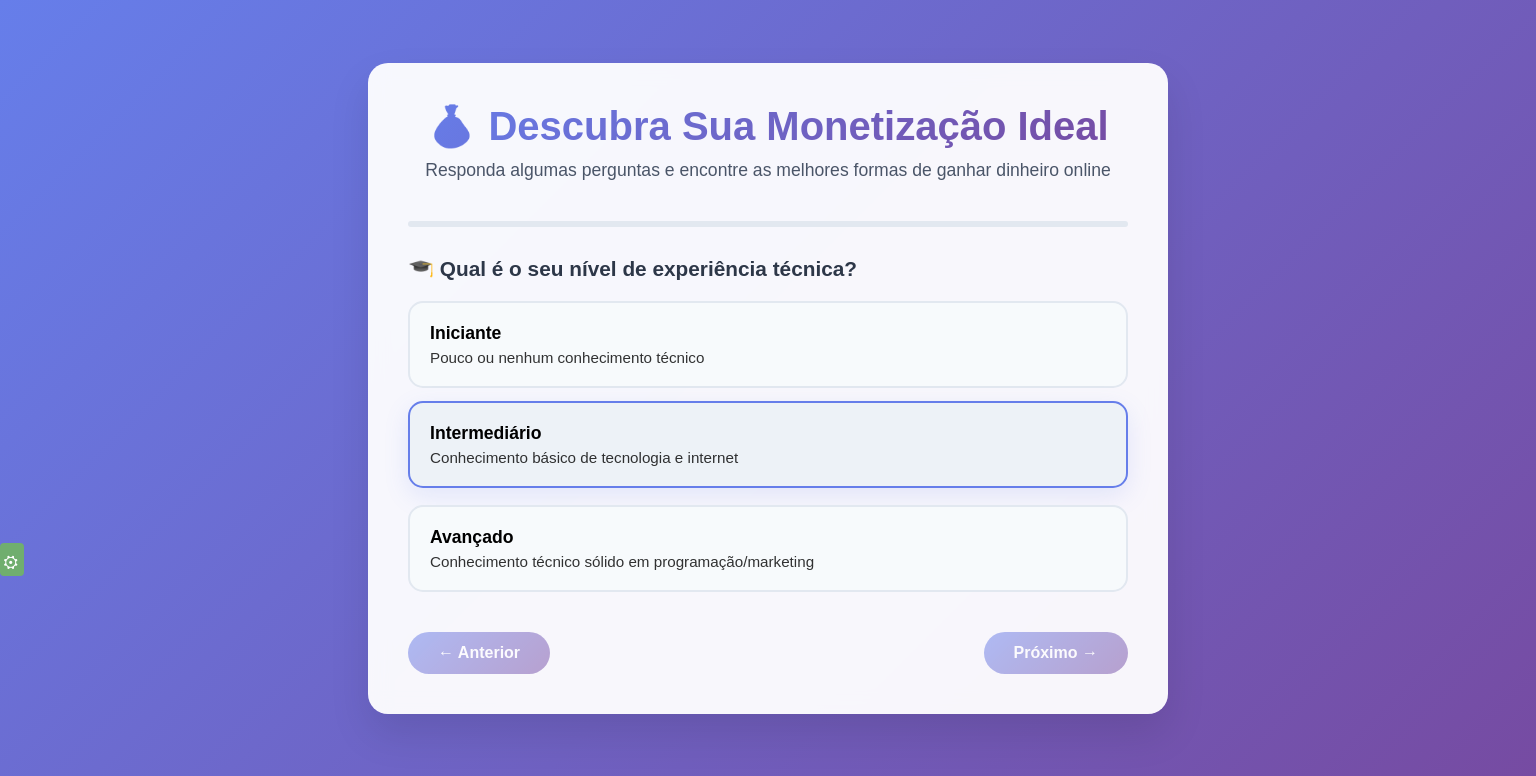 click on "Intermediário Conhecimento básico de tecnologia e internet" at bounding box center (768, 444) 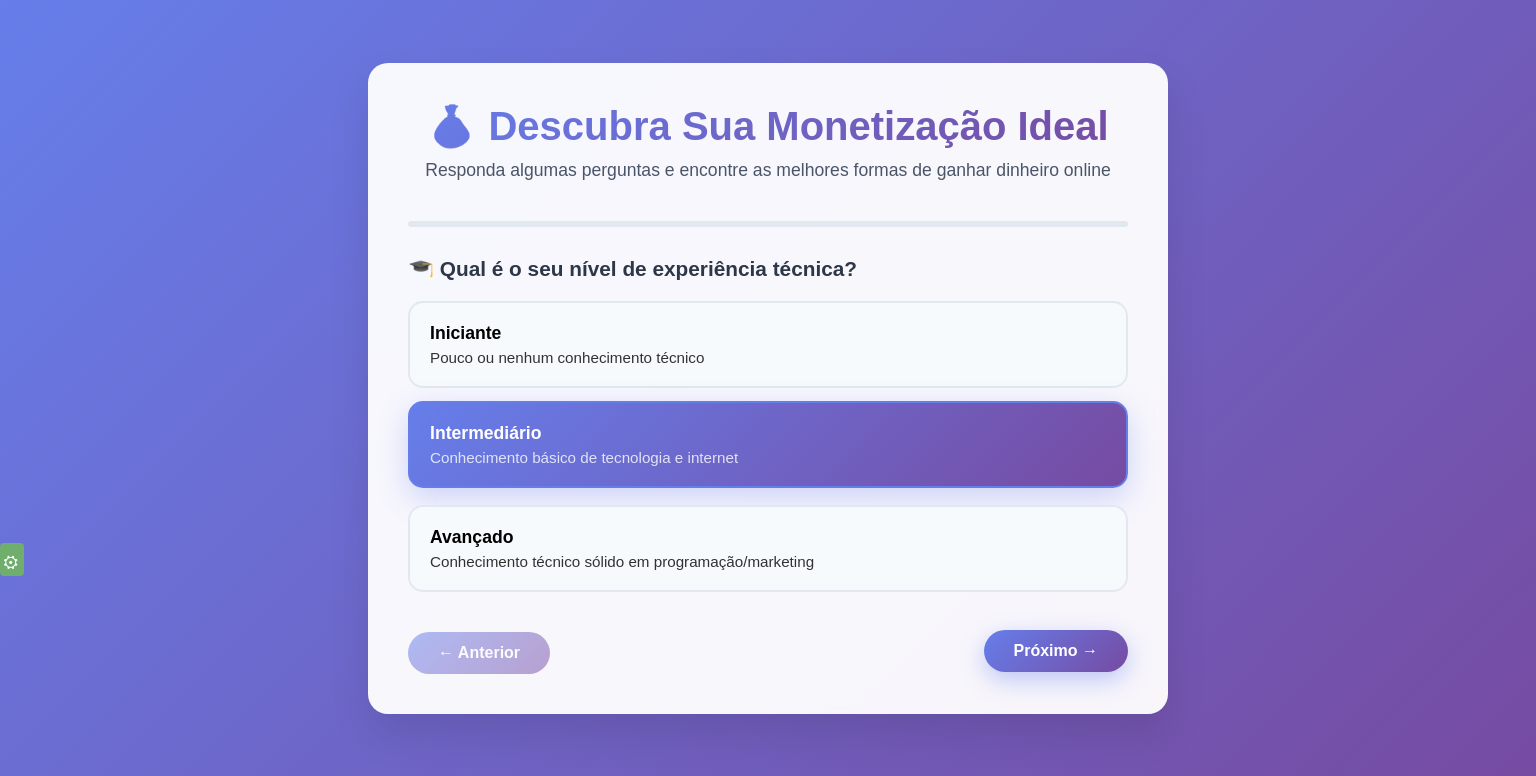 click on "Próximo →" at bounding box center (1056, 650) 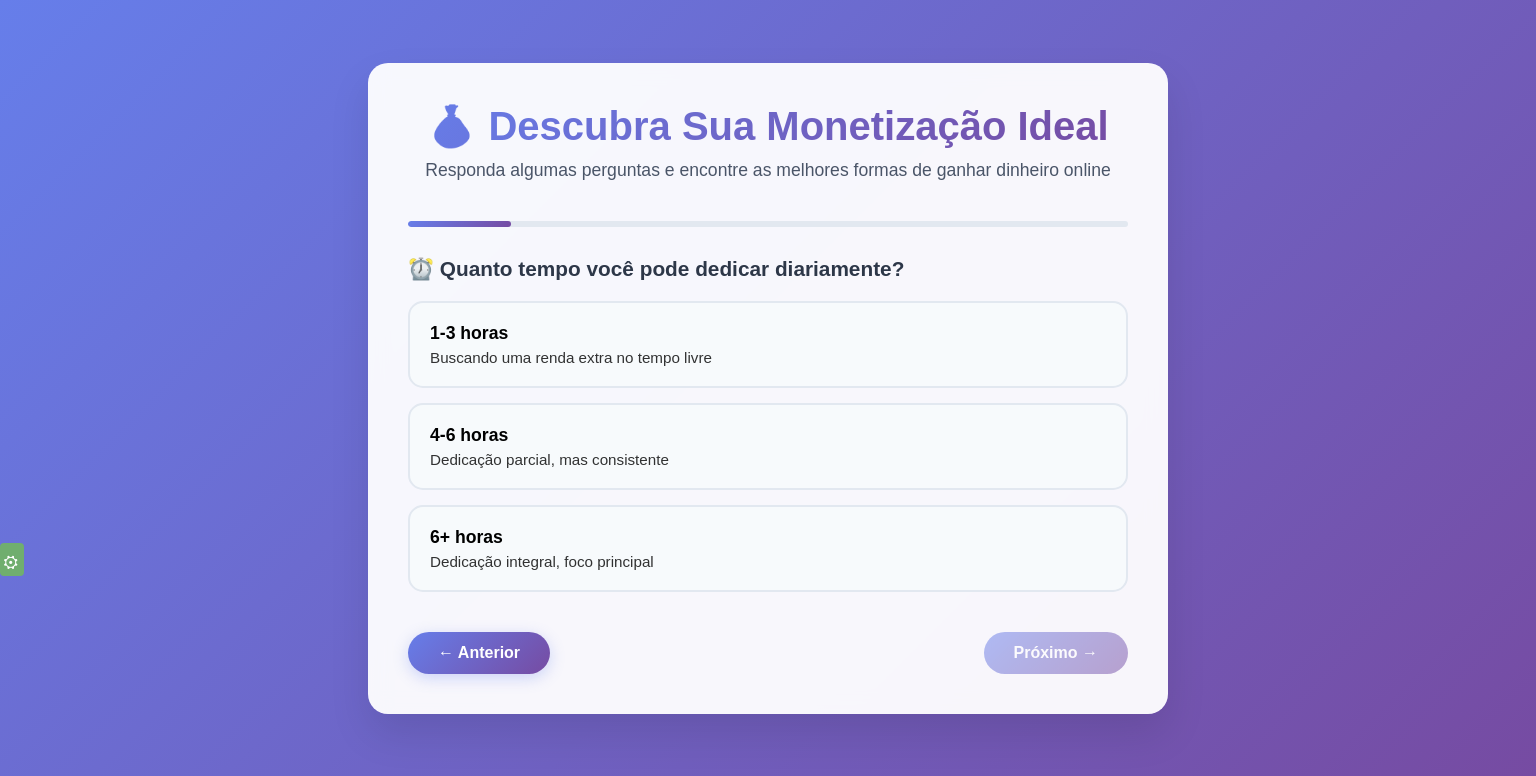 scroll, scrollTop: 0, scrollLeft: 0, axis: both 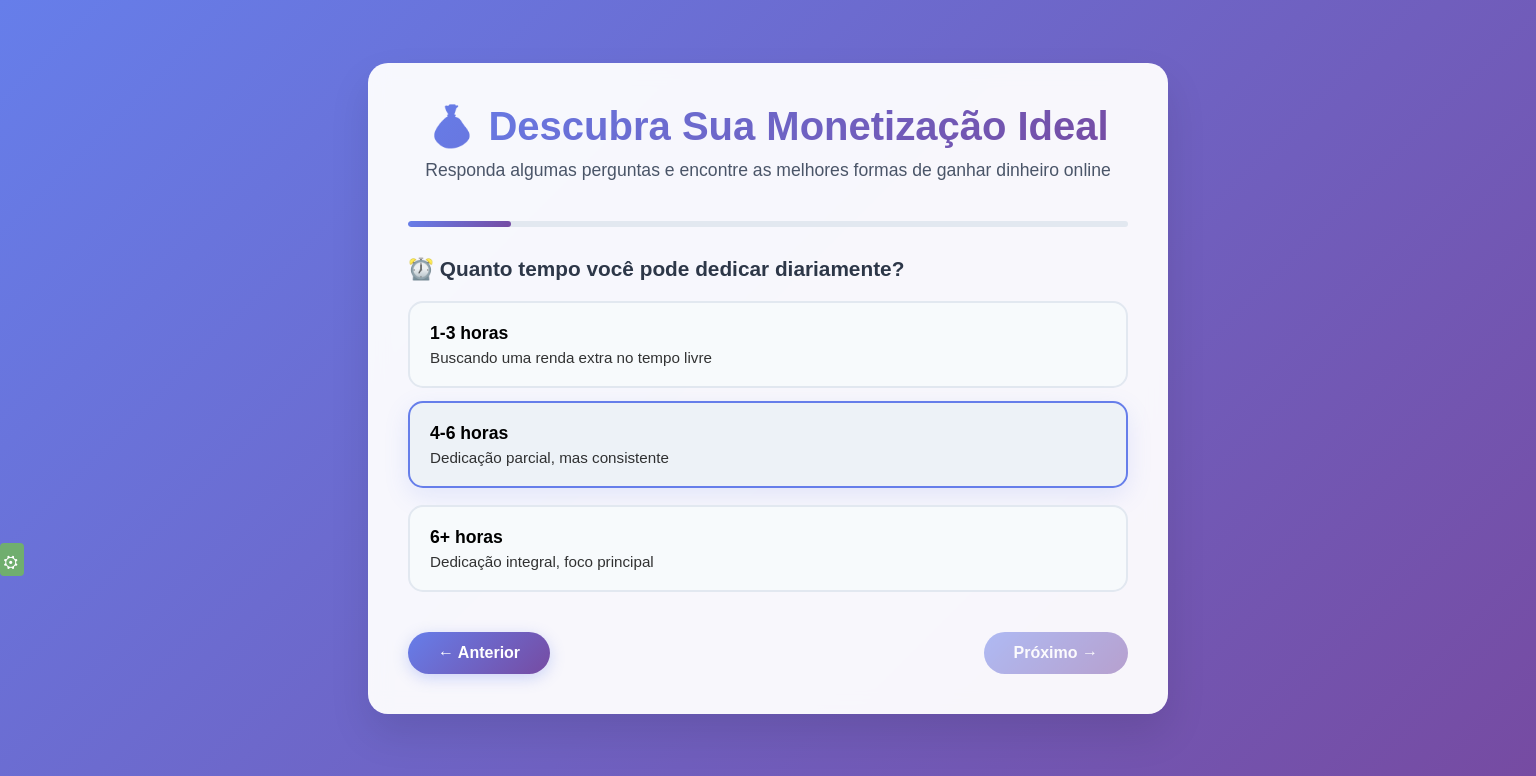 click on "4-6 horas Dedicação parcial, mas consistente" at bounding box center [768, 444] 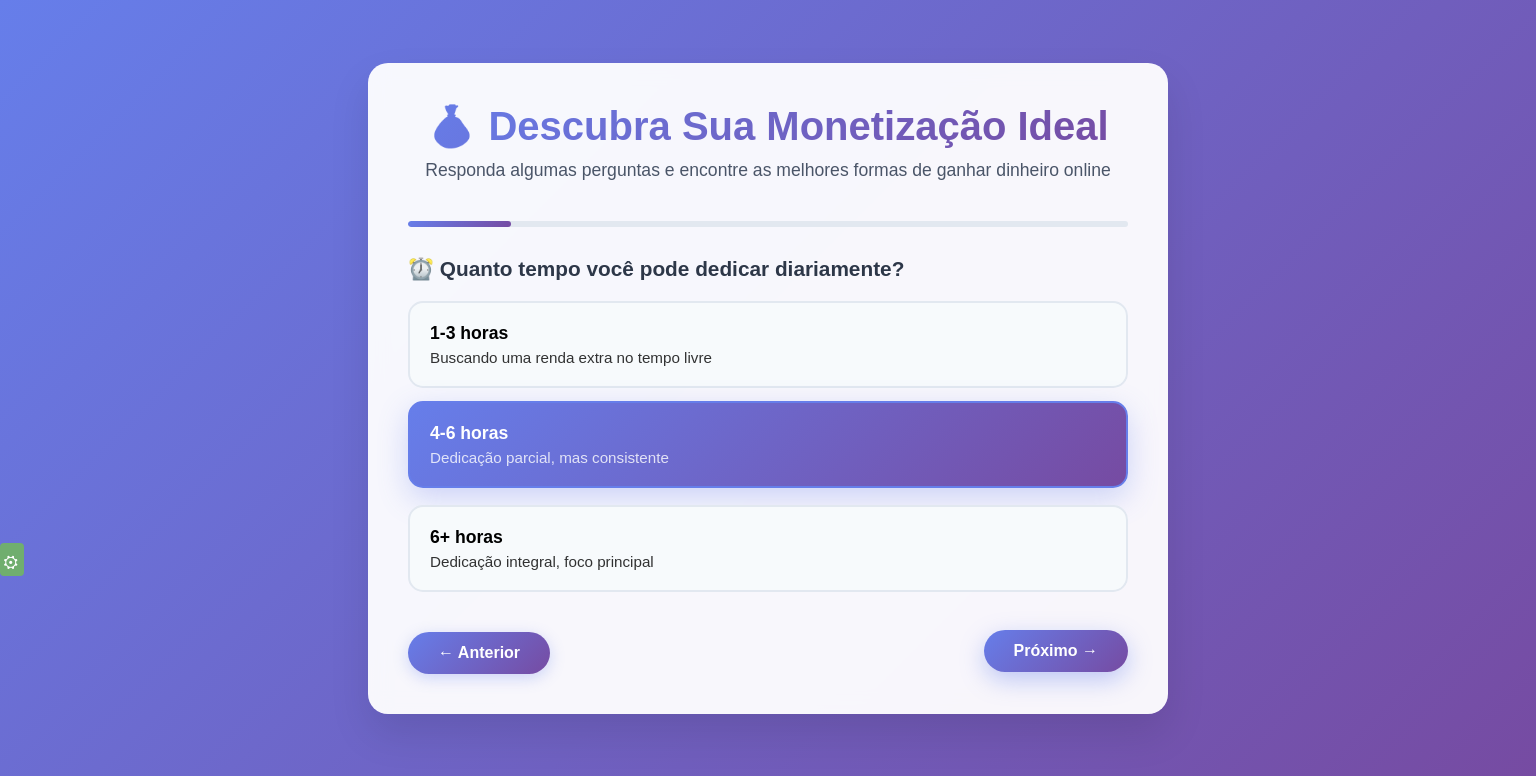 click on "Próximo →" at bounding box center (1056, 650) 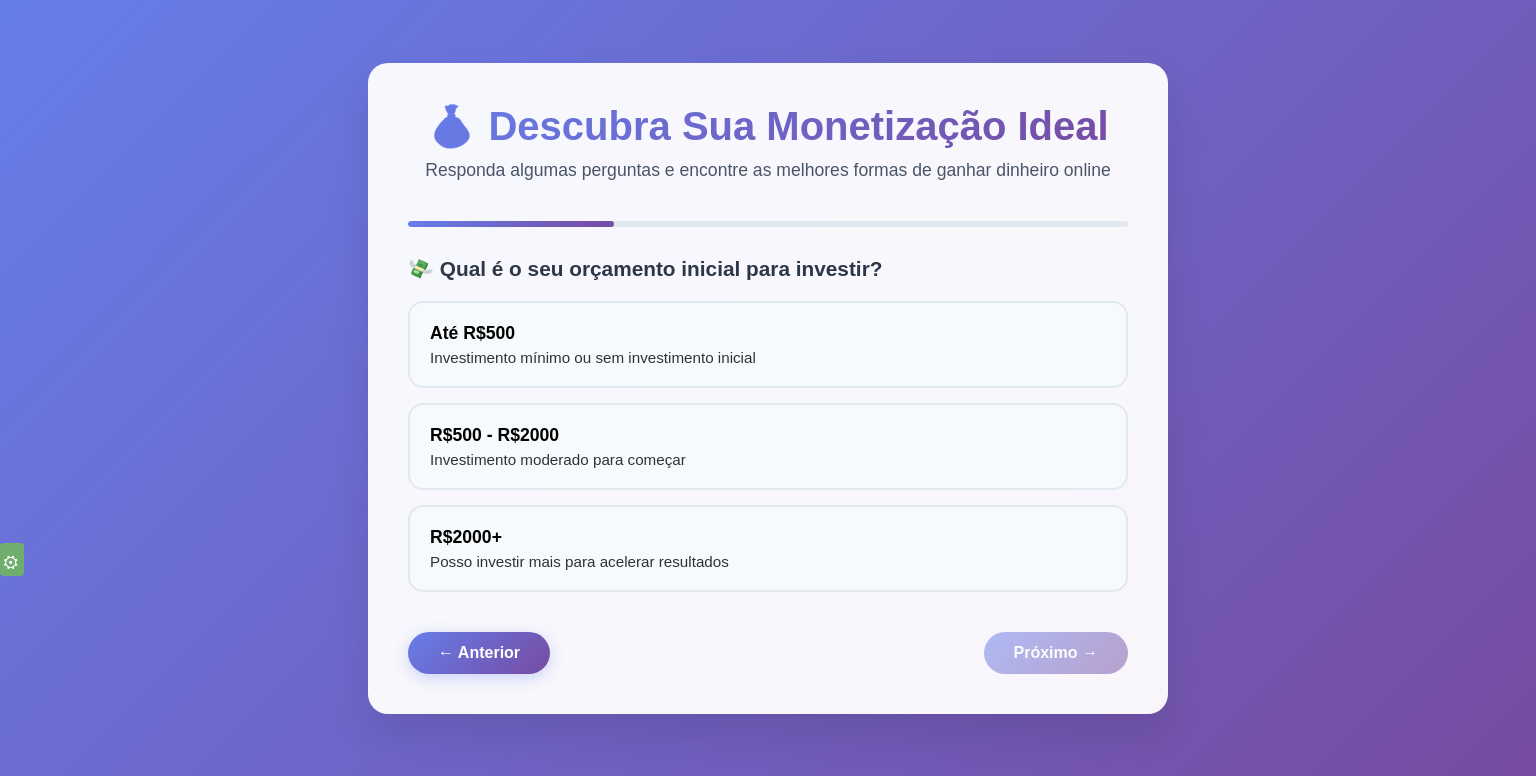 scroll, scrollTop: 0, scrollLeft: 0, axis: both 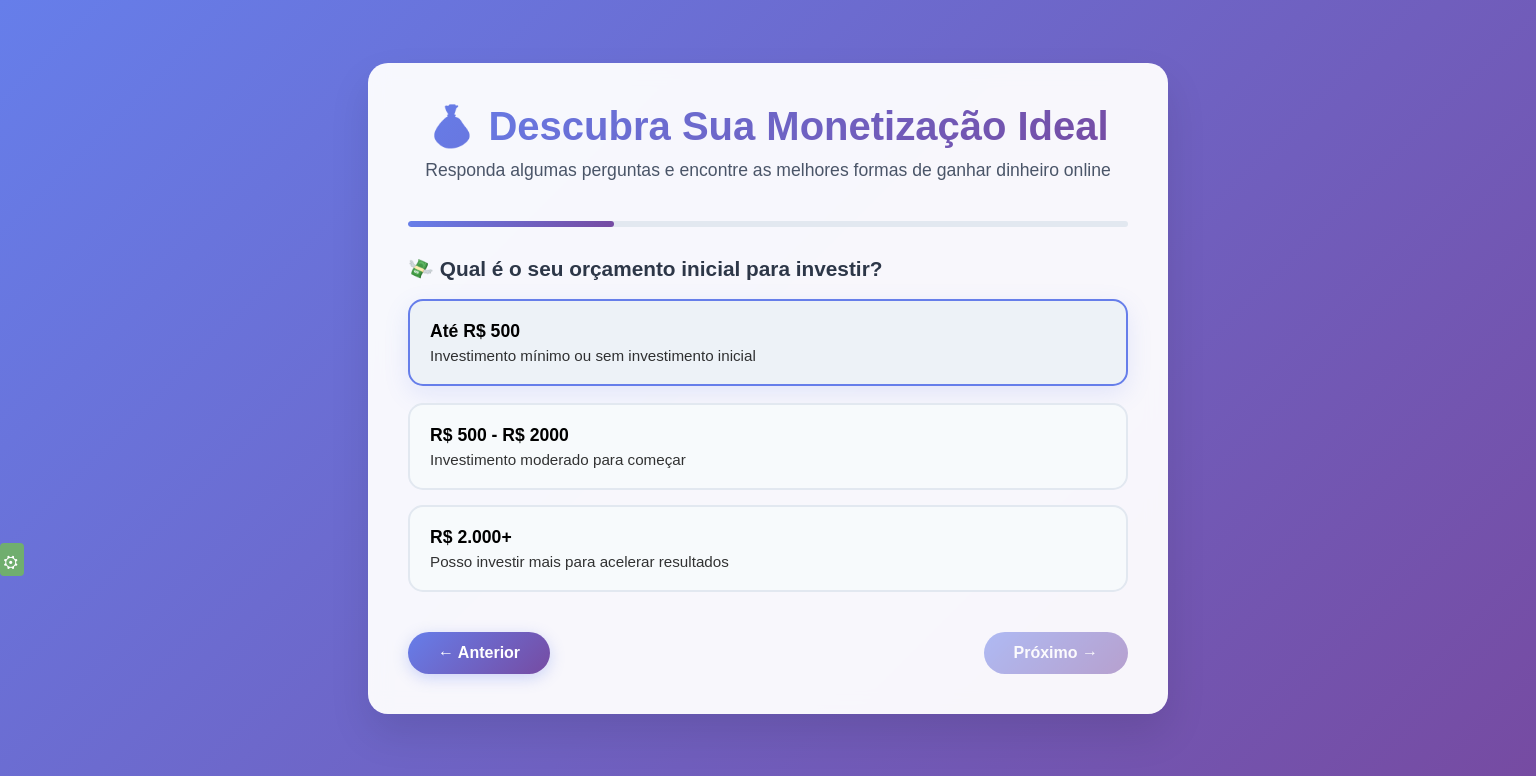 click on "Até R$ 500 Investimento mínimo ou sem investimento inicial" at bounding box center (768, 342) 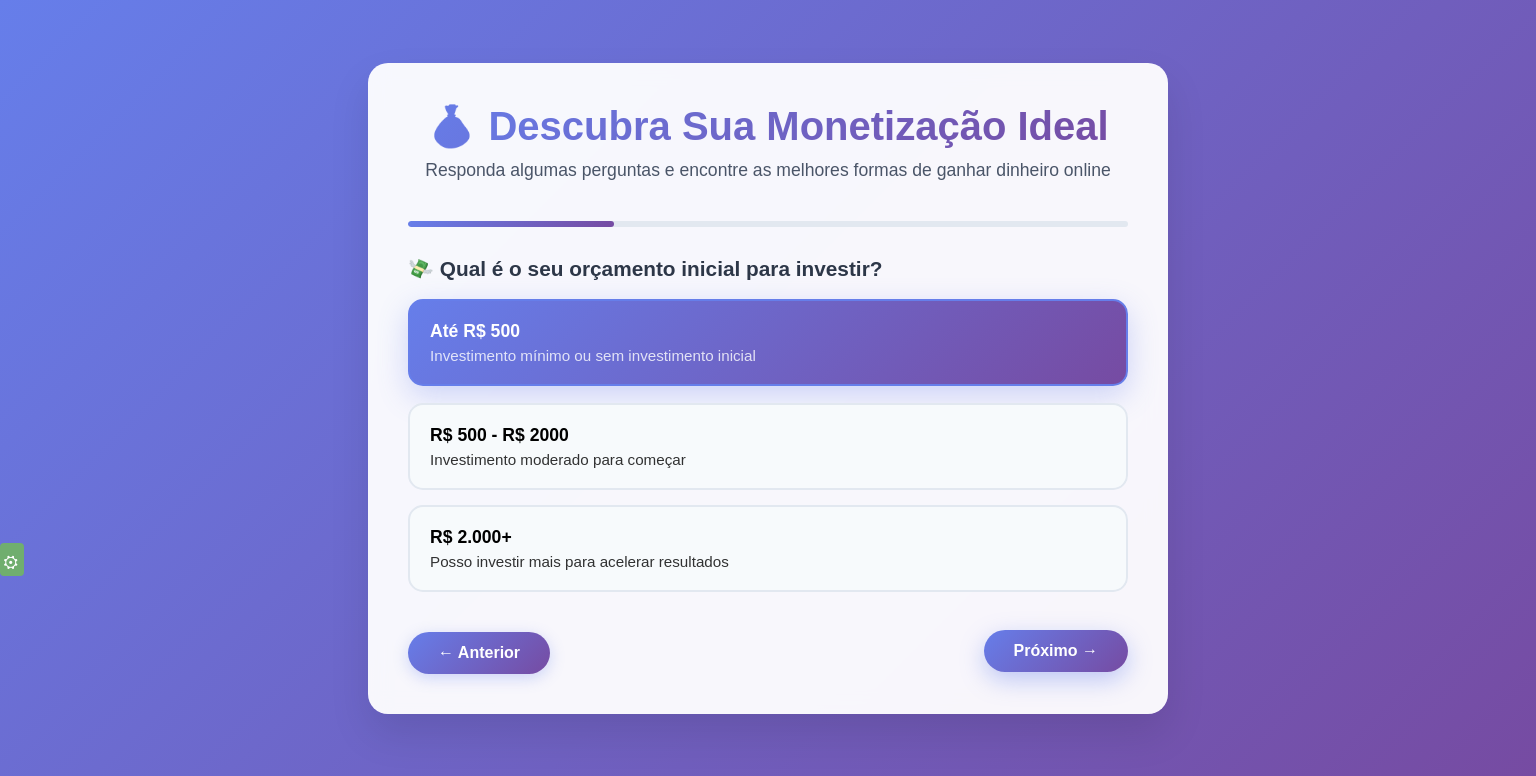 click on "Próximo →" at bounding box center (1056, 650) 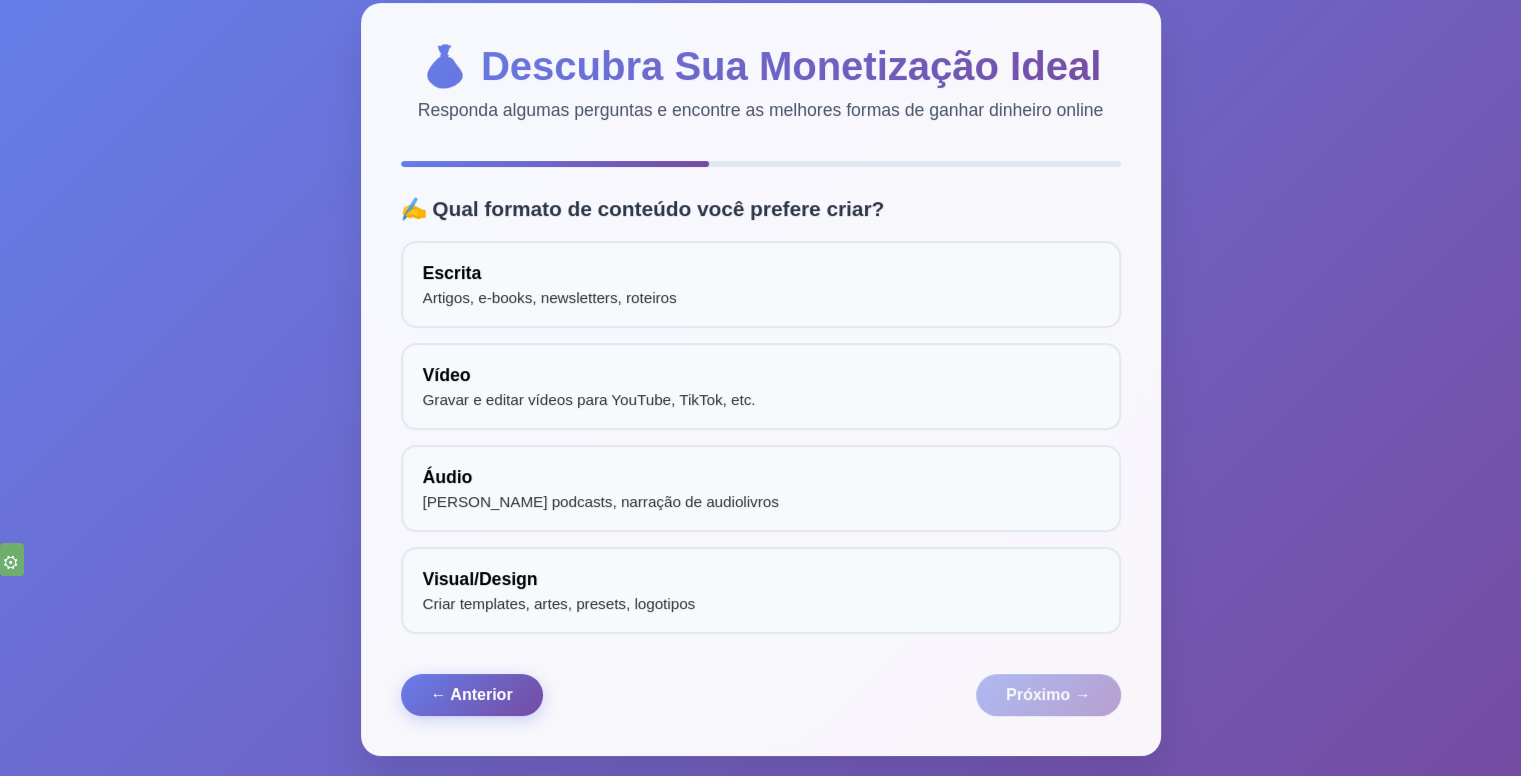scroll, scrollTop: 55, scrollLeft: 0, axis: vertical 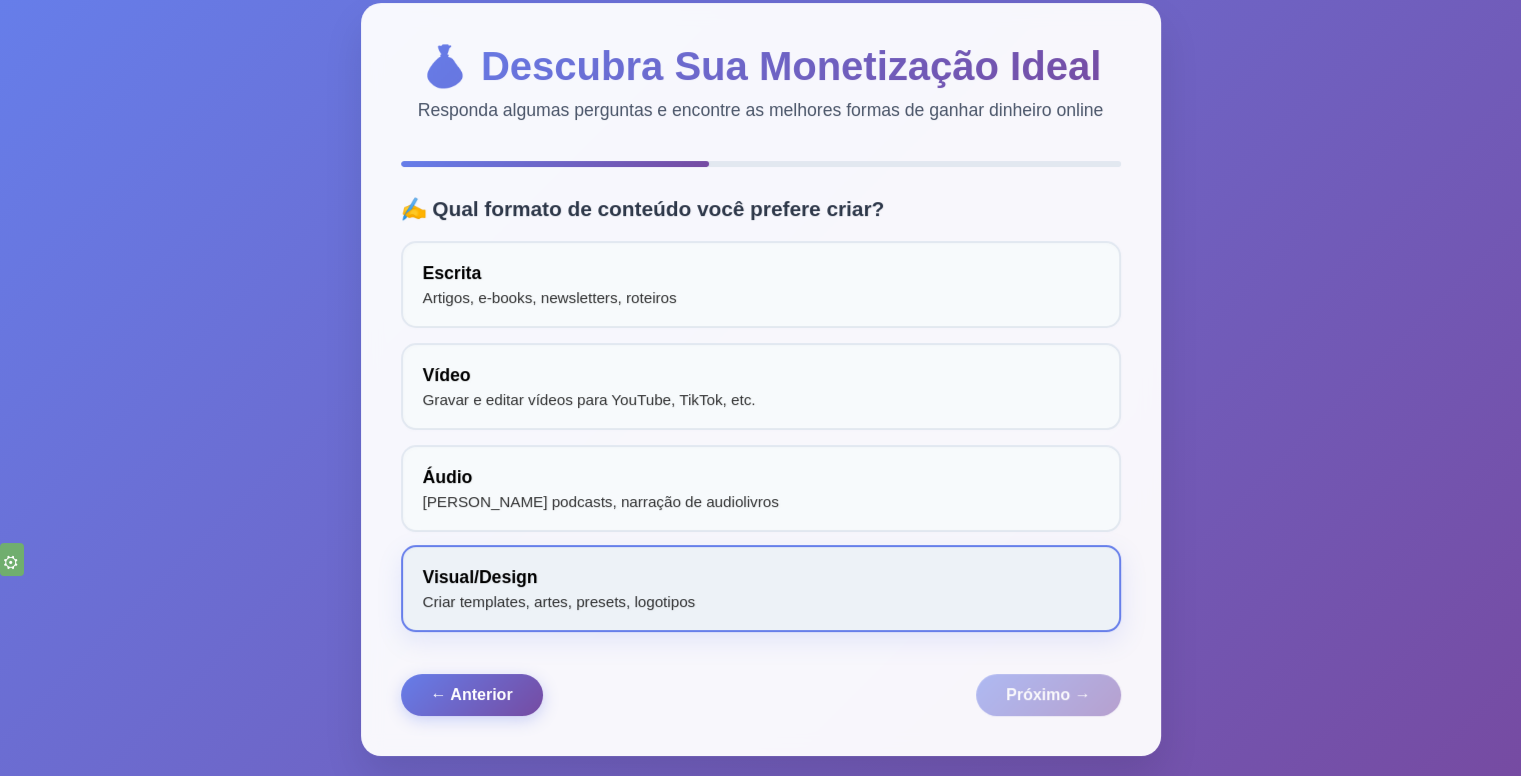 click on "Visual/Design Criar templates, artes, presets, logotipos" at bounding box center (761, 588) 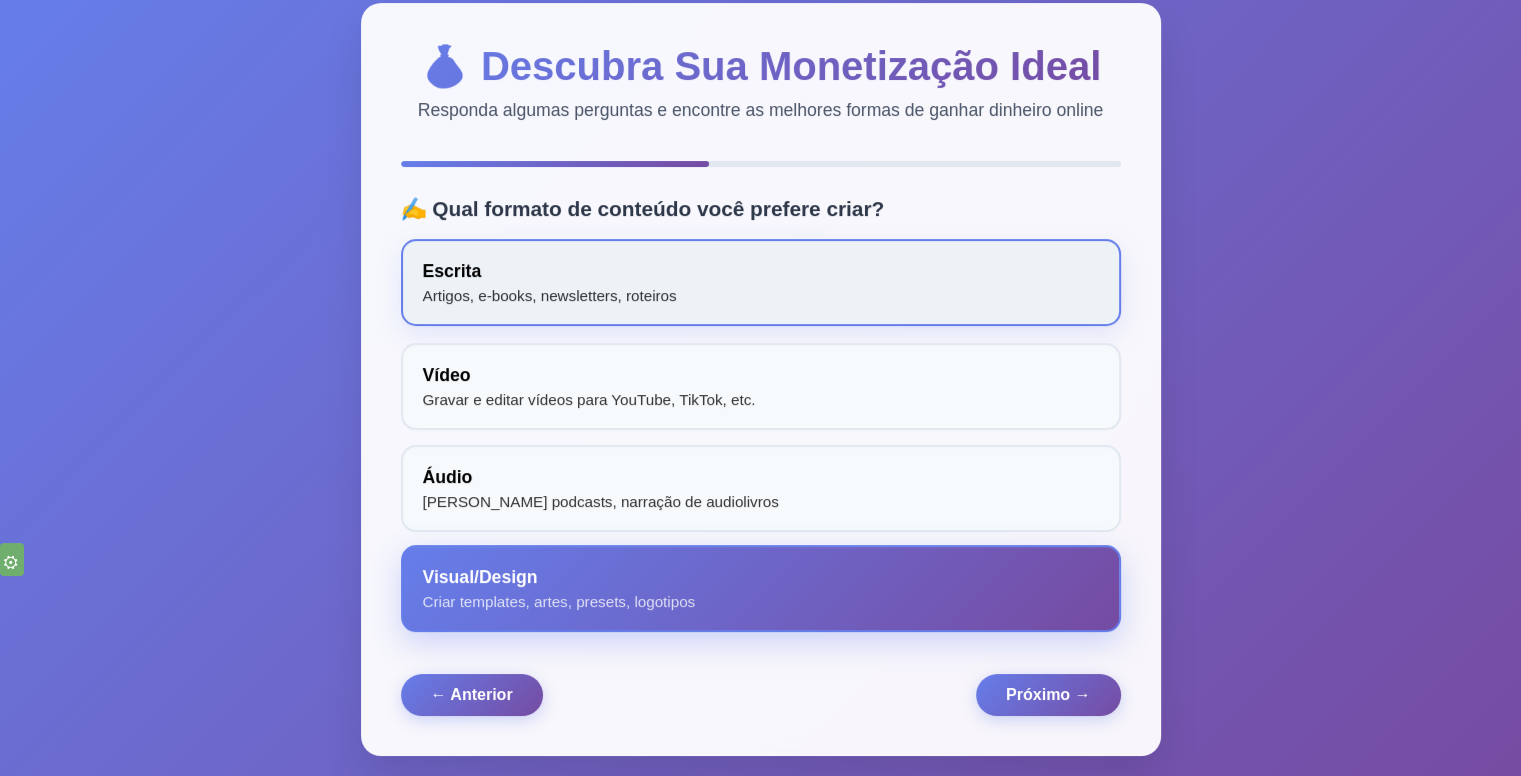 click on "Escrita Artigos, e-books, newsletters, roteiros" at bounding box center [761, 282] 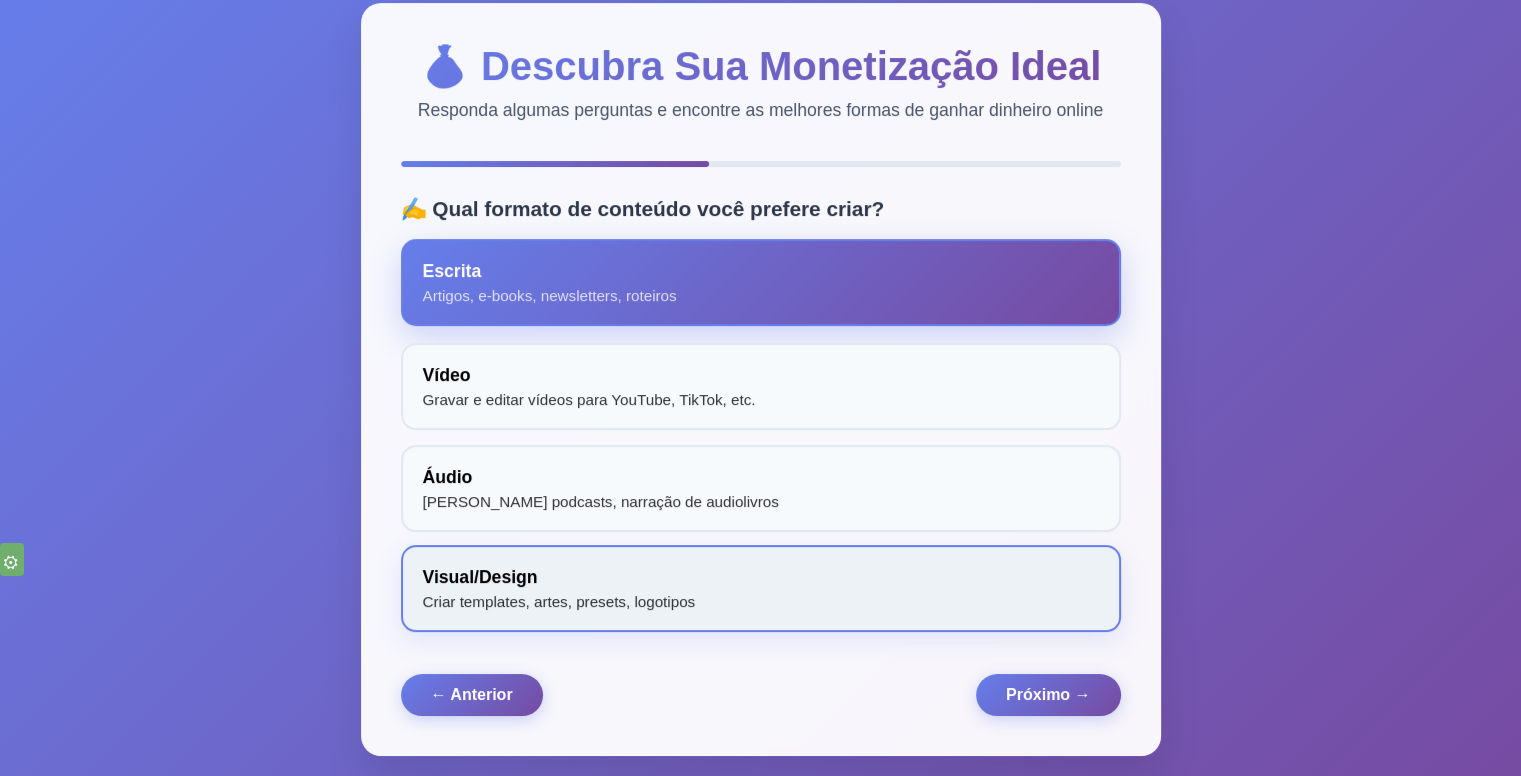 click on "Visual/Design Criar templates, artes, presets, logotipos" at bounding box center [761, 588] 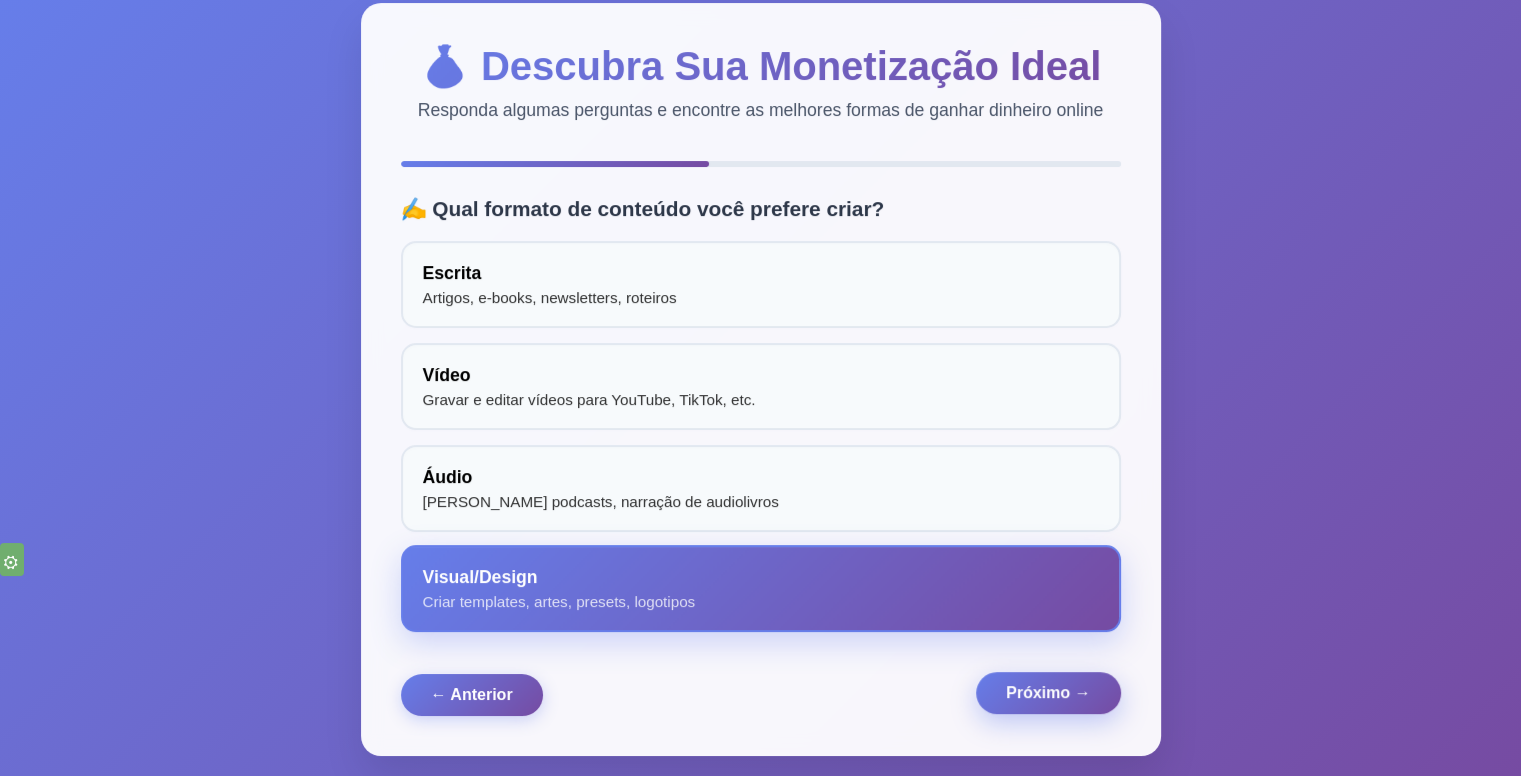 click on "Próximo →" at bounding box center [1048, 693] 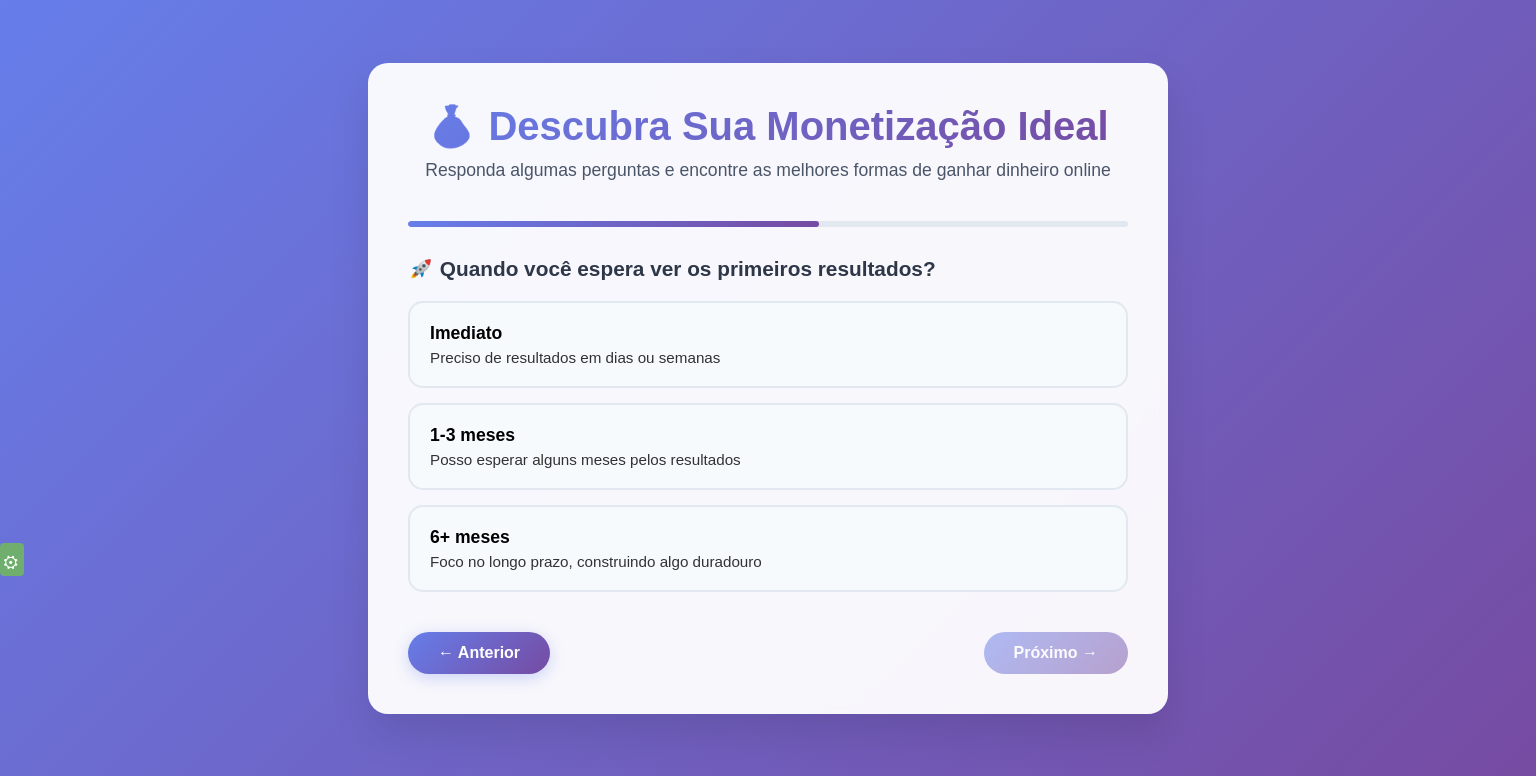scroll, scrollTop: 0, scrollLeft: 0, axis: both 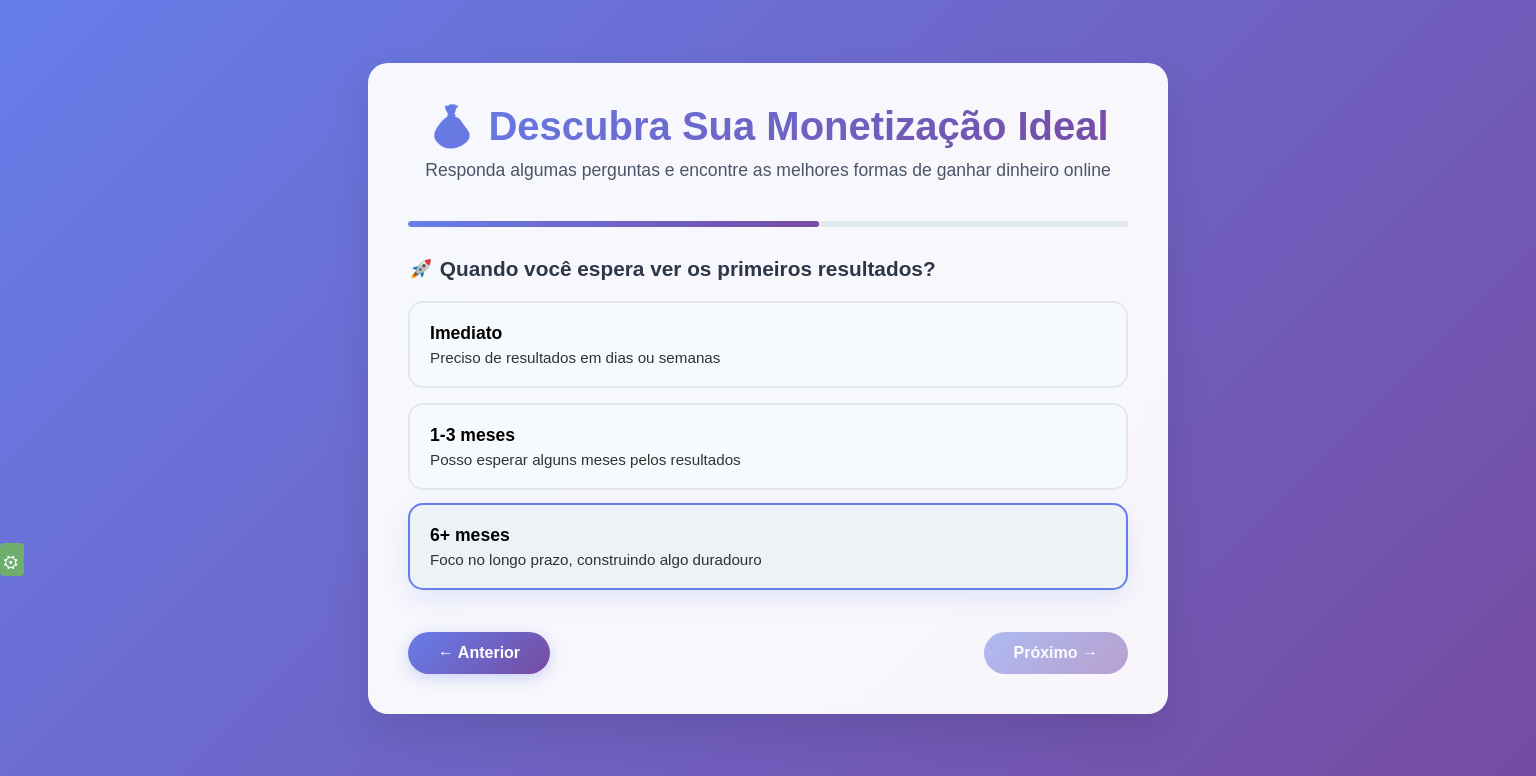 click on "6+ meses Foco no longo prazo, construindo algo duradouro" at bounding box center [768, 546] 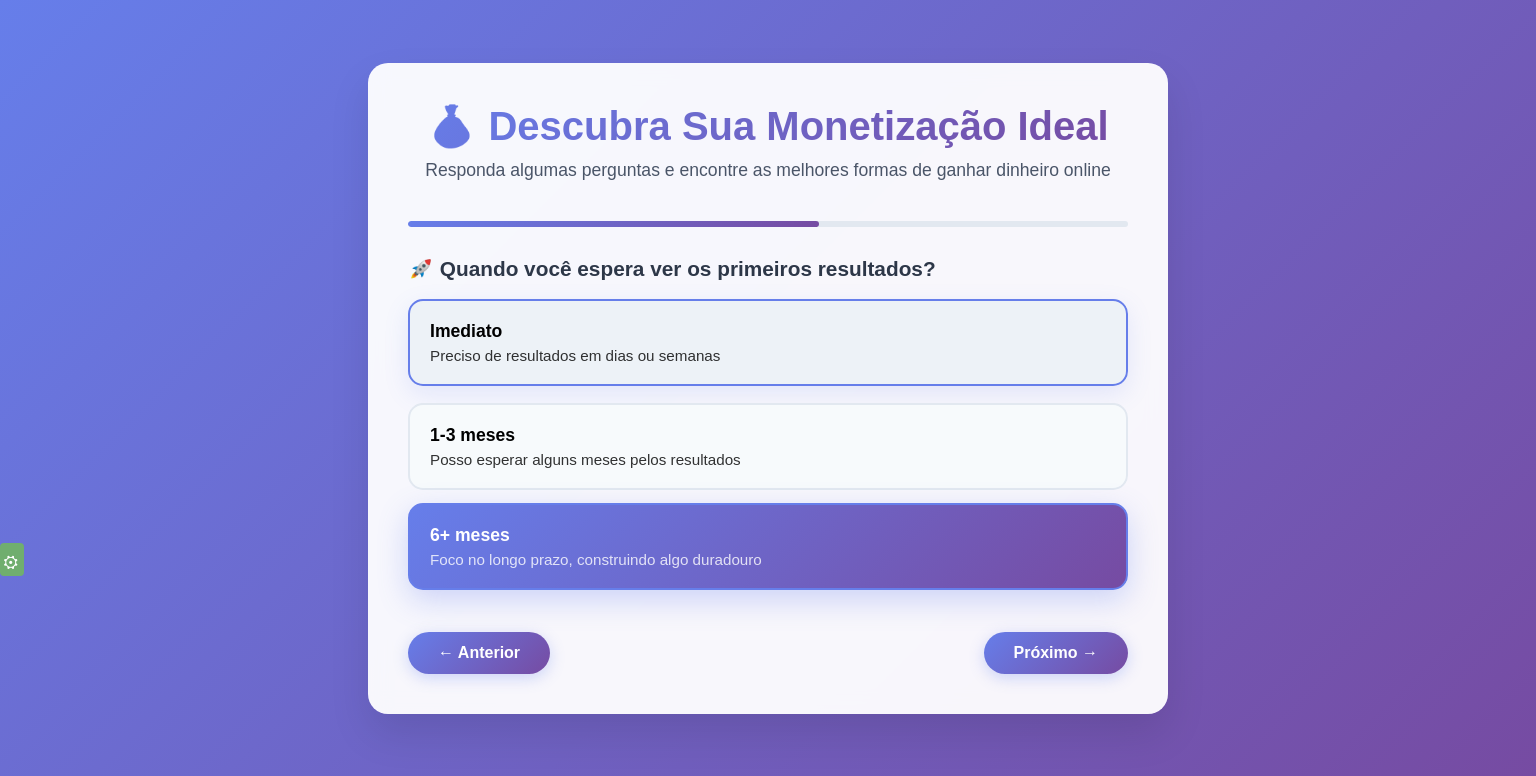 click on "Imediato Preciso de resultados em dias ou semanas" at bounding box center [768, 342] 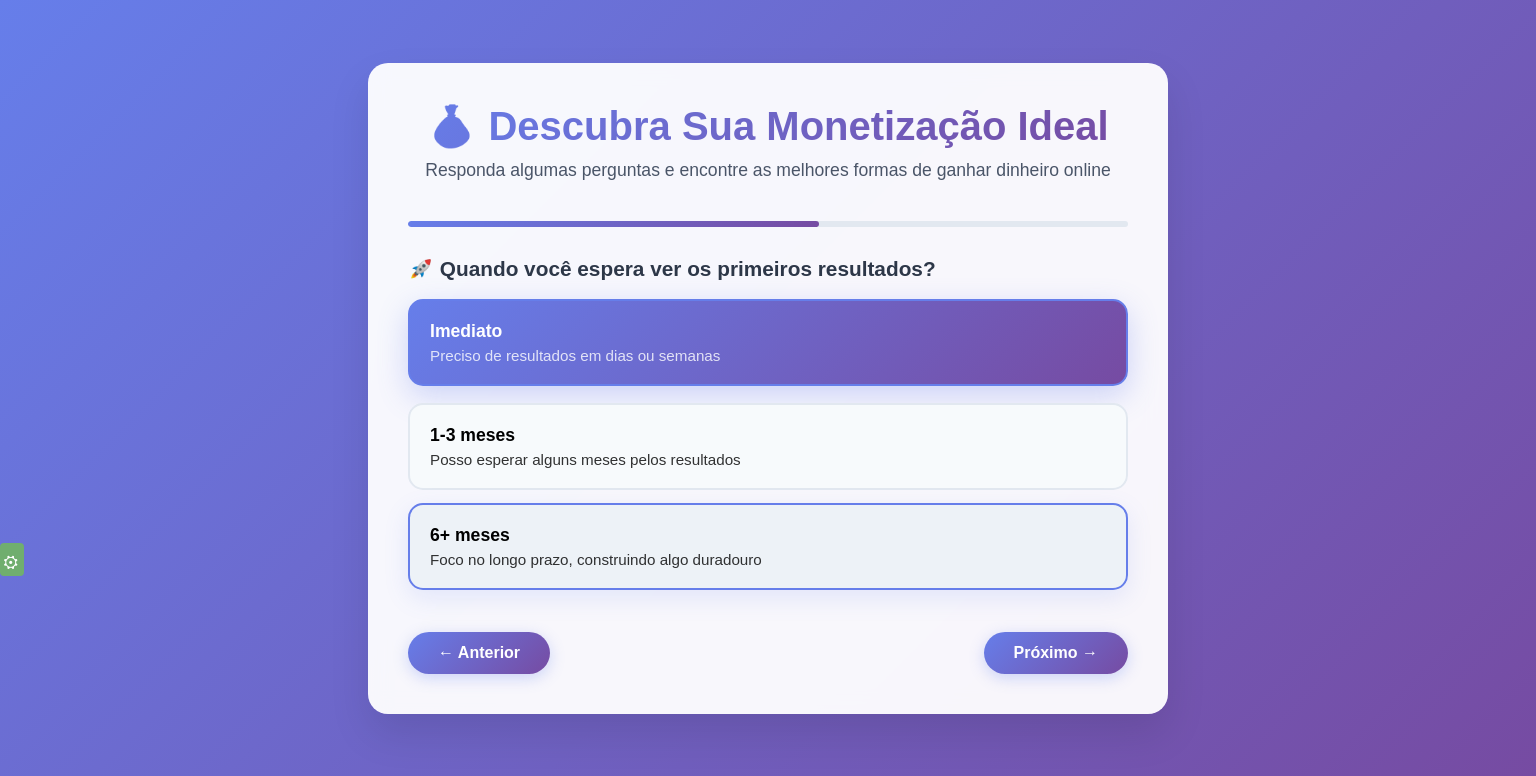 click on "6+ meses Foco no longo prazo, construindo algo duradouro" at bounding box center (768, 546) 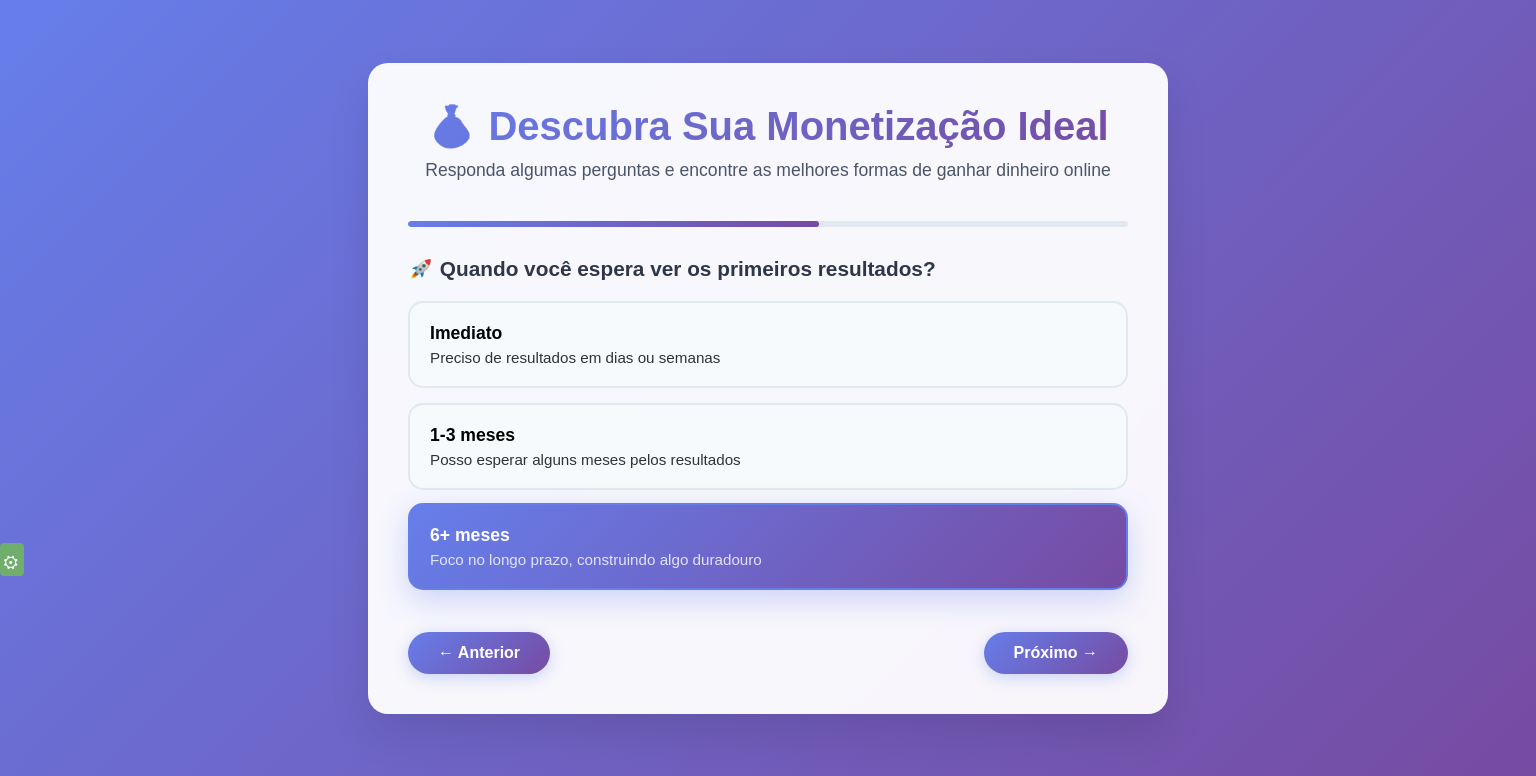 click on "💰 Descubra Sua Monetização Ideal
Responda algumas perguntas e encontre as melhores formas de ganhar dinheiro online
🚀 Quando você espera ver os primeiros resultados? Imediato Preciso de resultados em dias ou semanas 1-3 meses Posso esperar alguns meses pelos resultados 6+ meses Foco no longo prazo, construindo algo duradouro
← Anterior
Próximo →
Um Último Passo!
Insira seus dados abaixo para receber seus resultados personalizados e dicas exclusivas de como começar.
Pular e Ver Resultados
Veja meus resultados! 🎯" at bounding box center (768, 388) 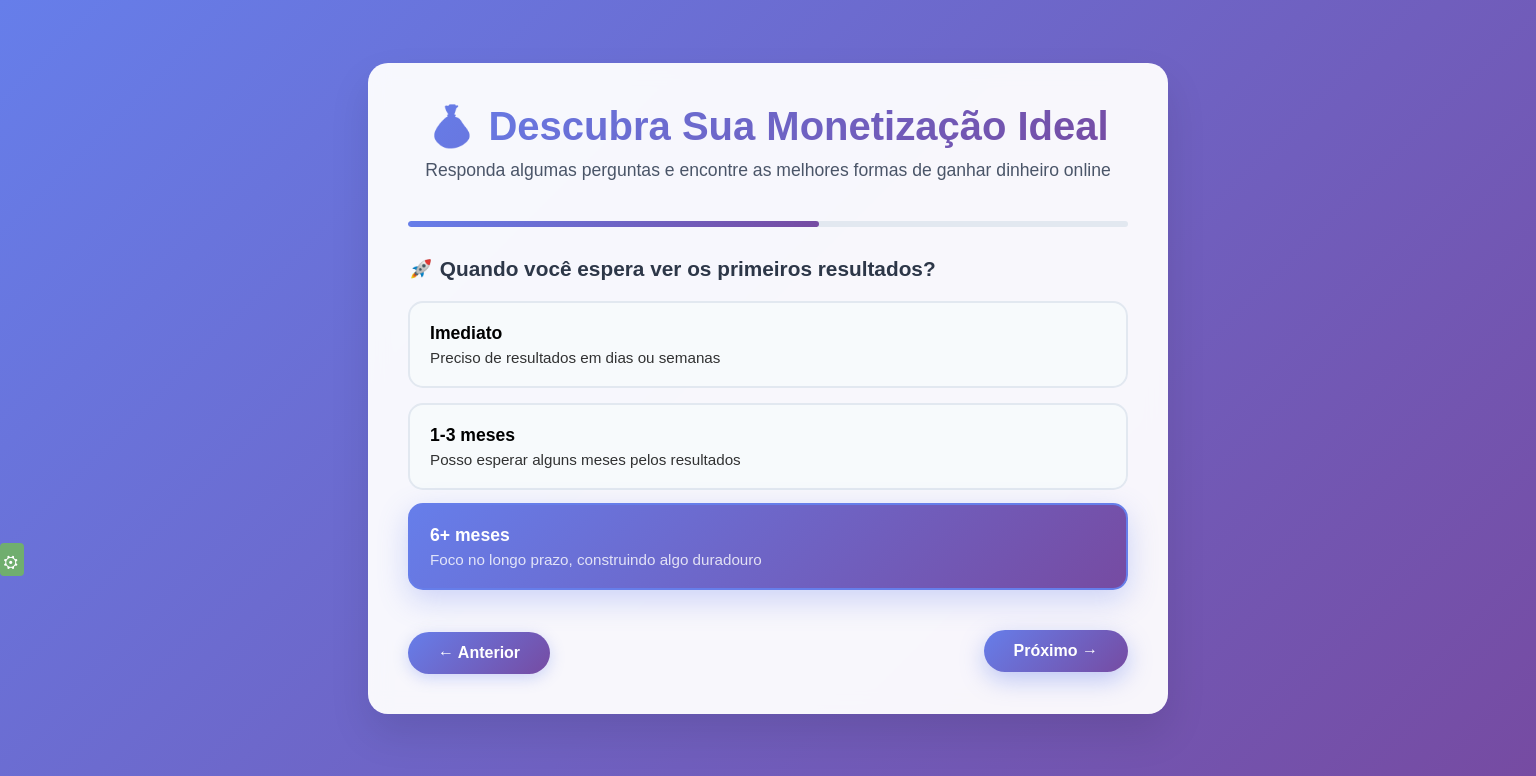 click on "Próximo →" at bounding box center (1056, 650) 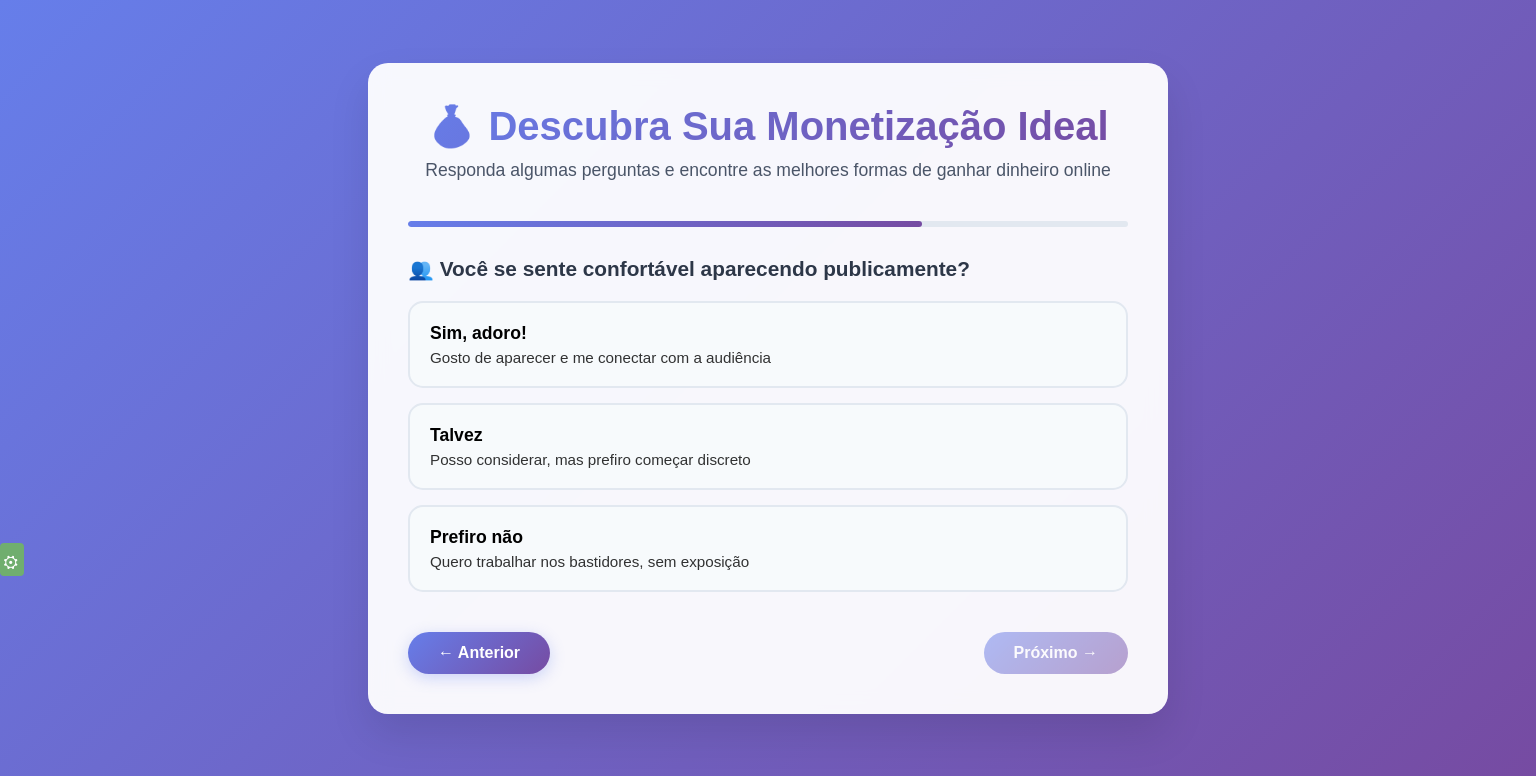scroll, scrollTop: 0, scrollLeft: 0, axis: both 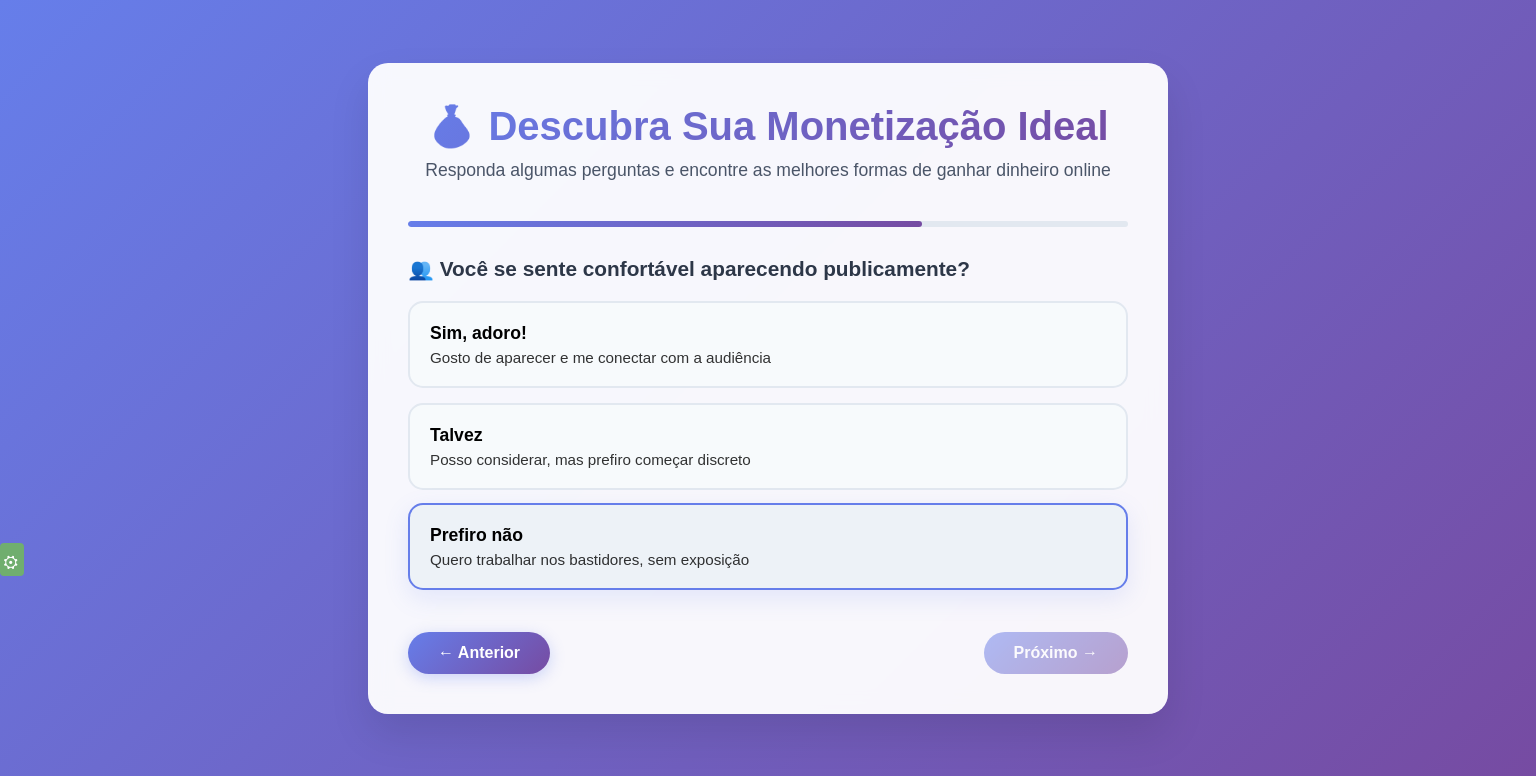 click on "Prefiro não Quero trabalhar nos bastidores, sem exposição" at bounding box center (768, 546) 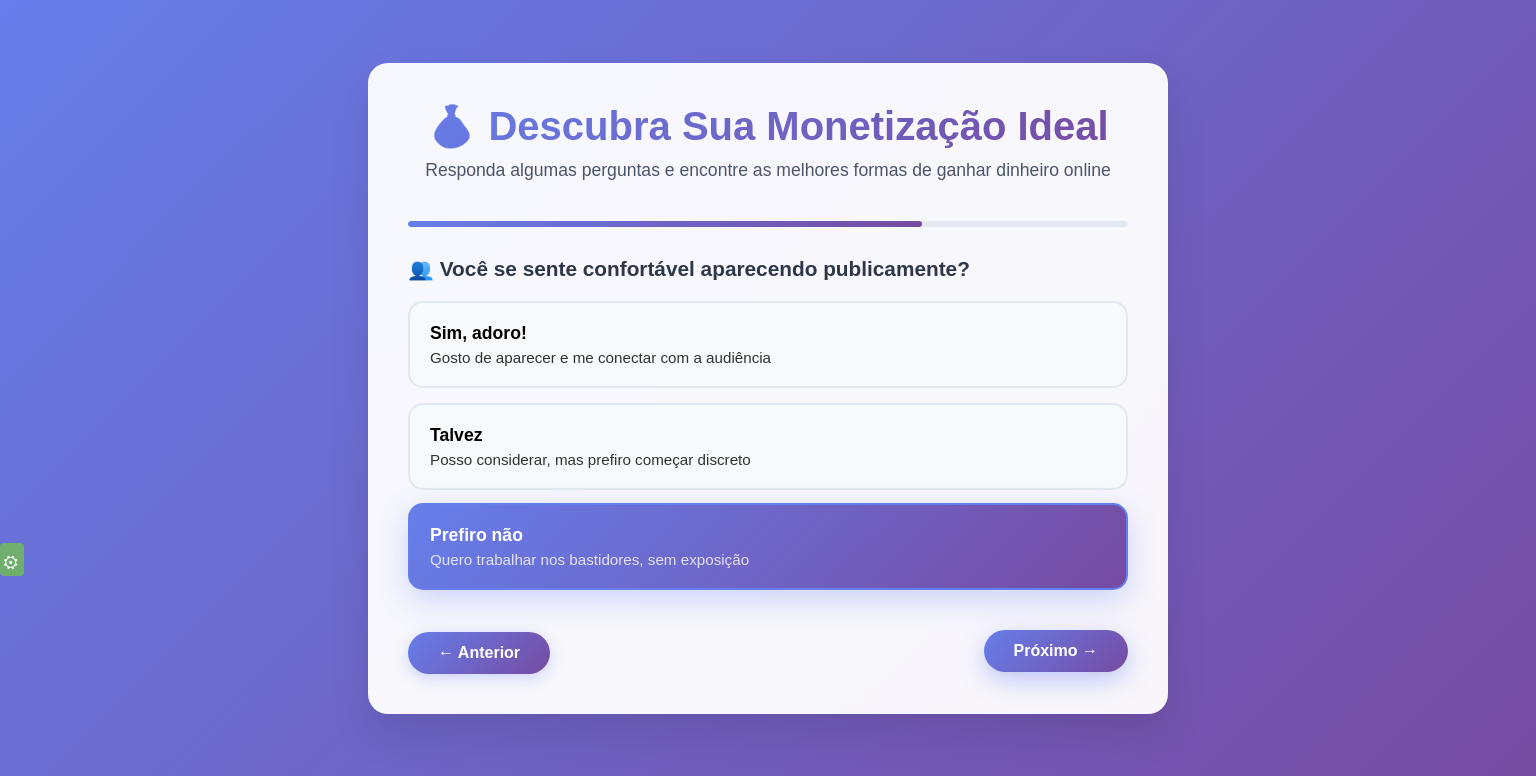 click on "Próximo →" at bounding box center [1056, 650] 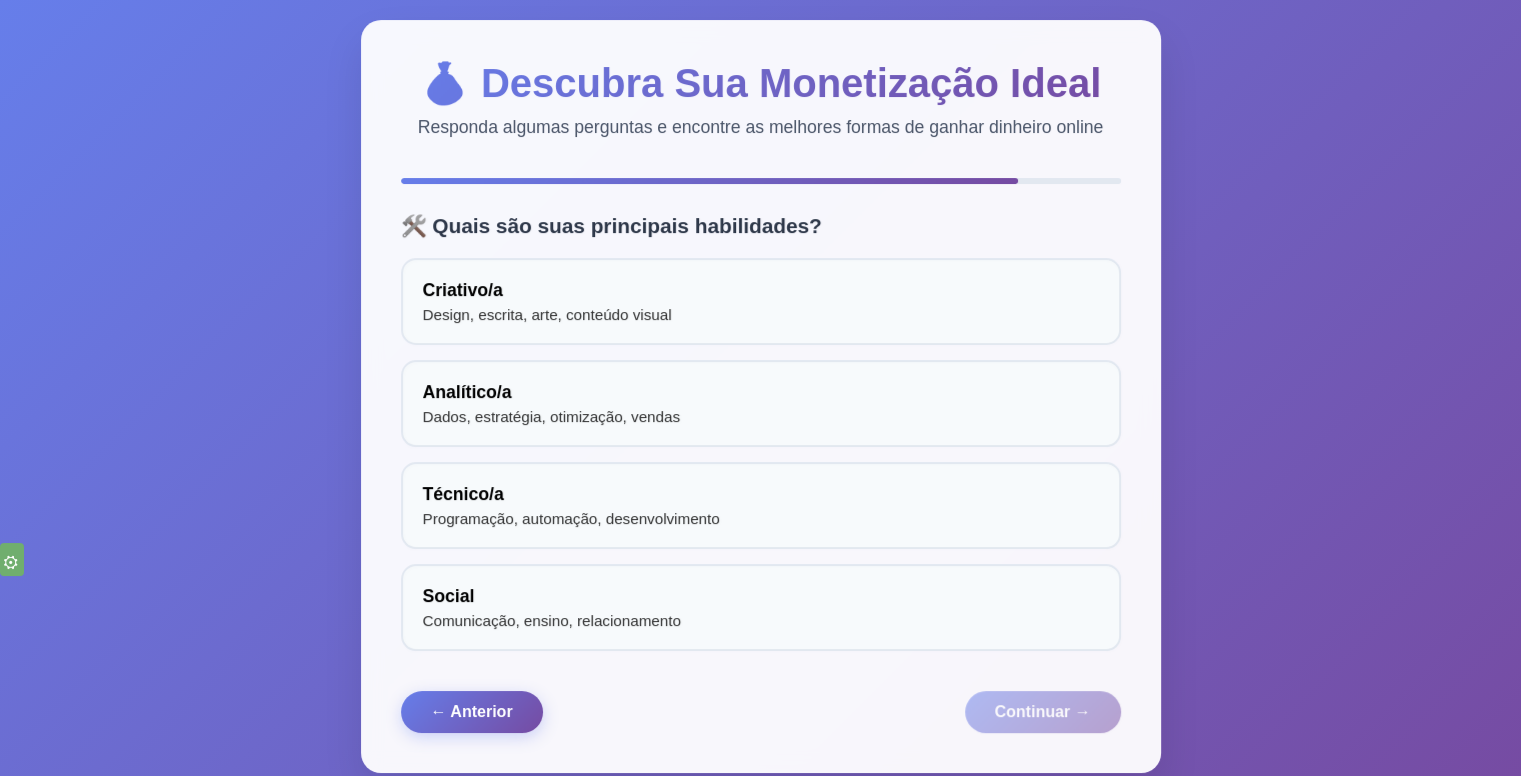 scroll, scrollTop: 0, scrollLeft: 0, axis: both 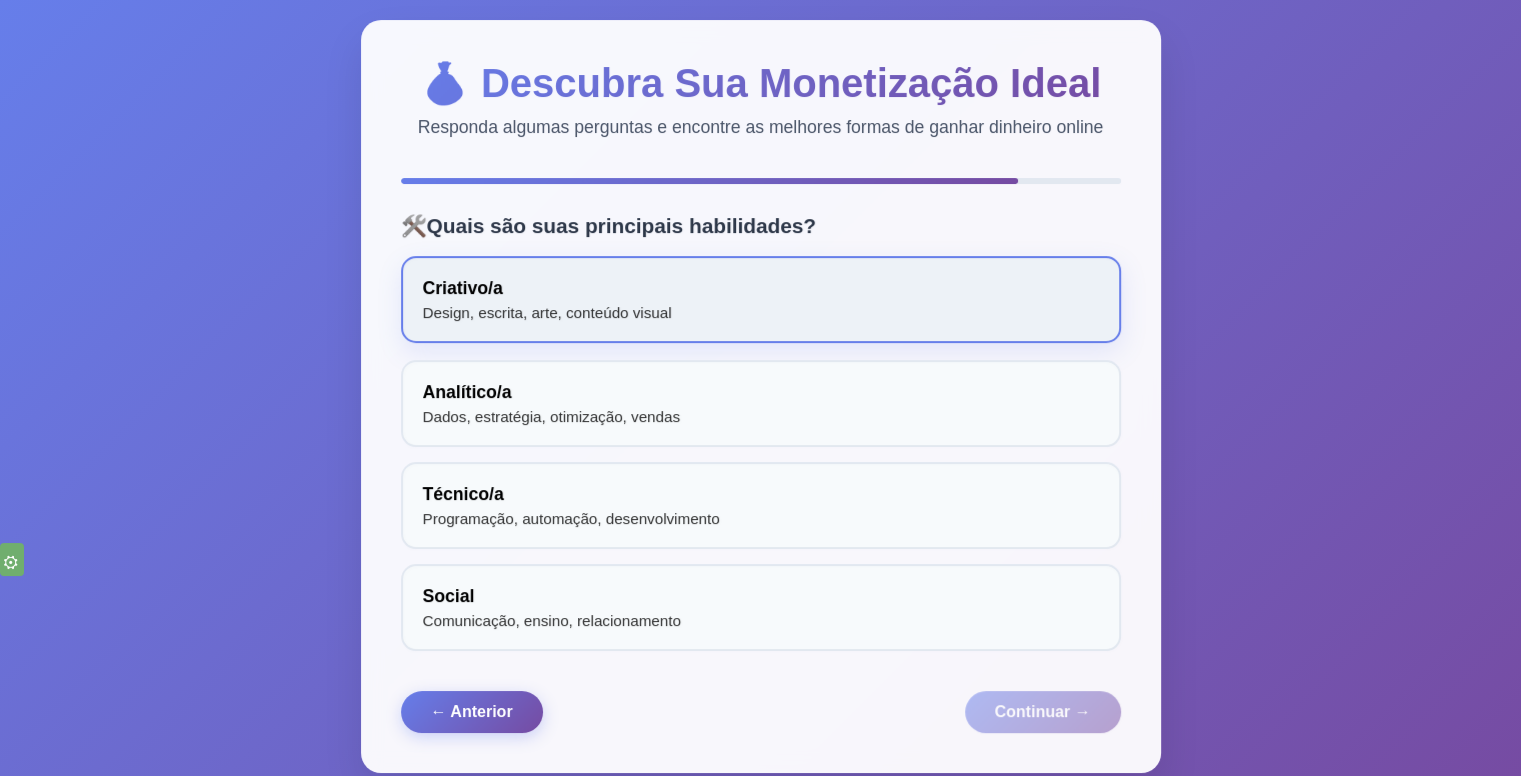 click on "Criativo/a Design, escrita, arte, conteúdo visual" at bounding box center [761, 299] 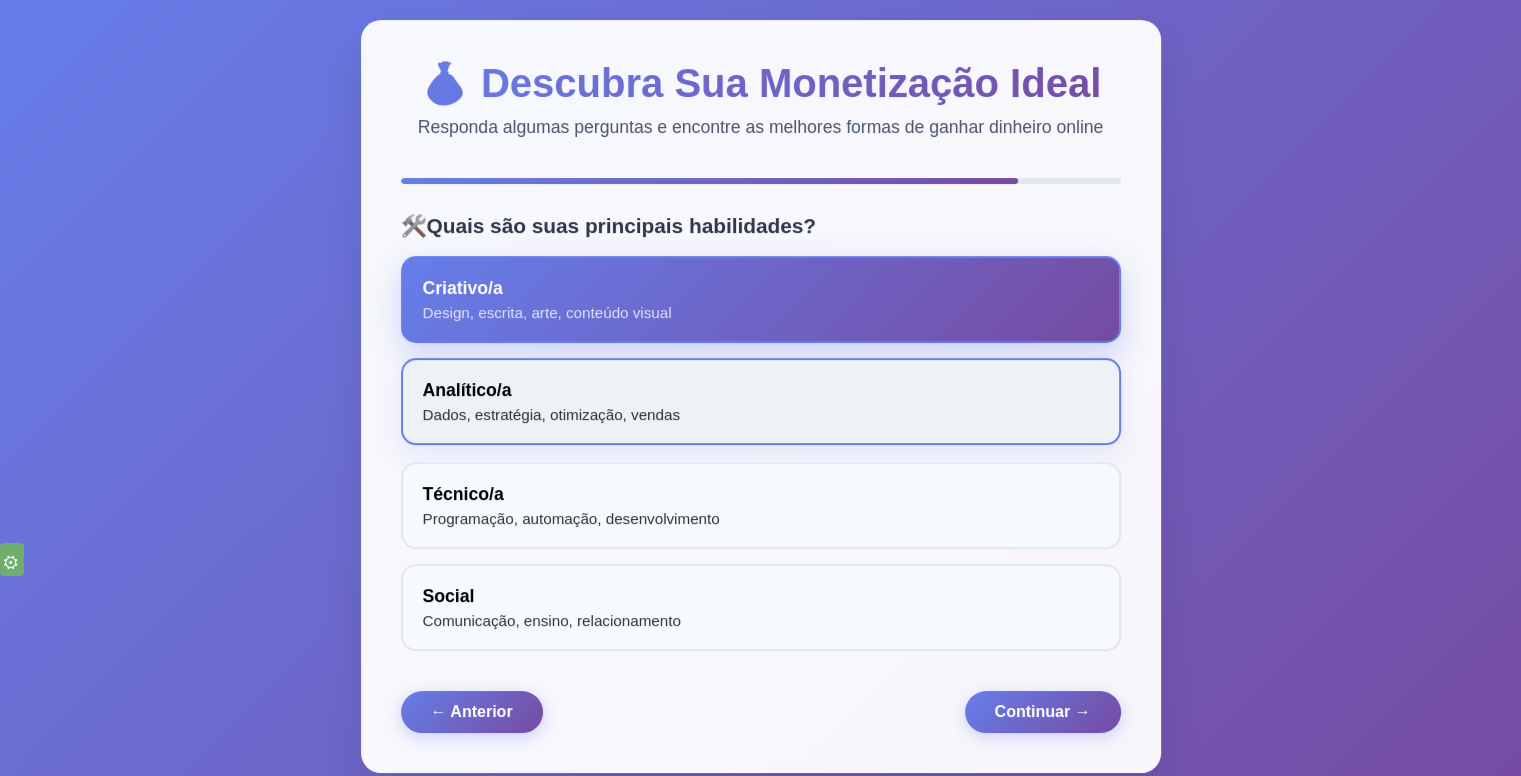 click on "Analítico/a Dados, estratégia, otimização, vendas" at bounding box center [761, 401] 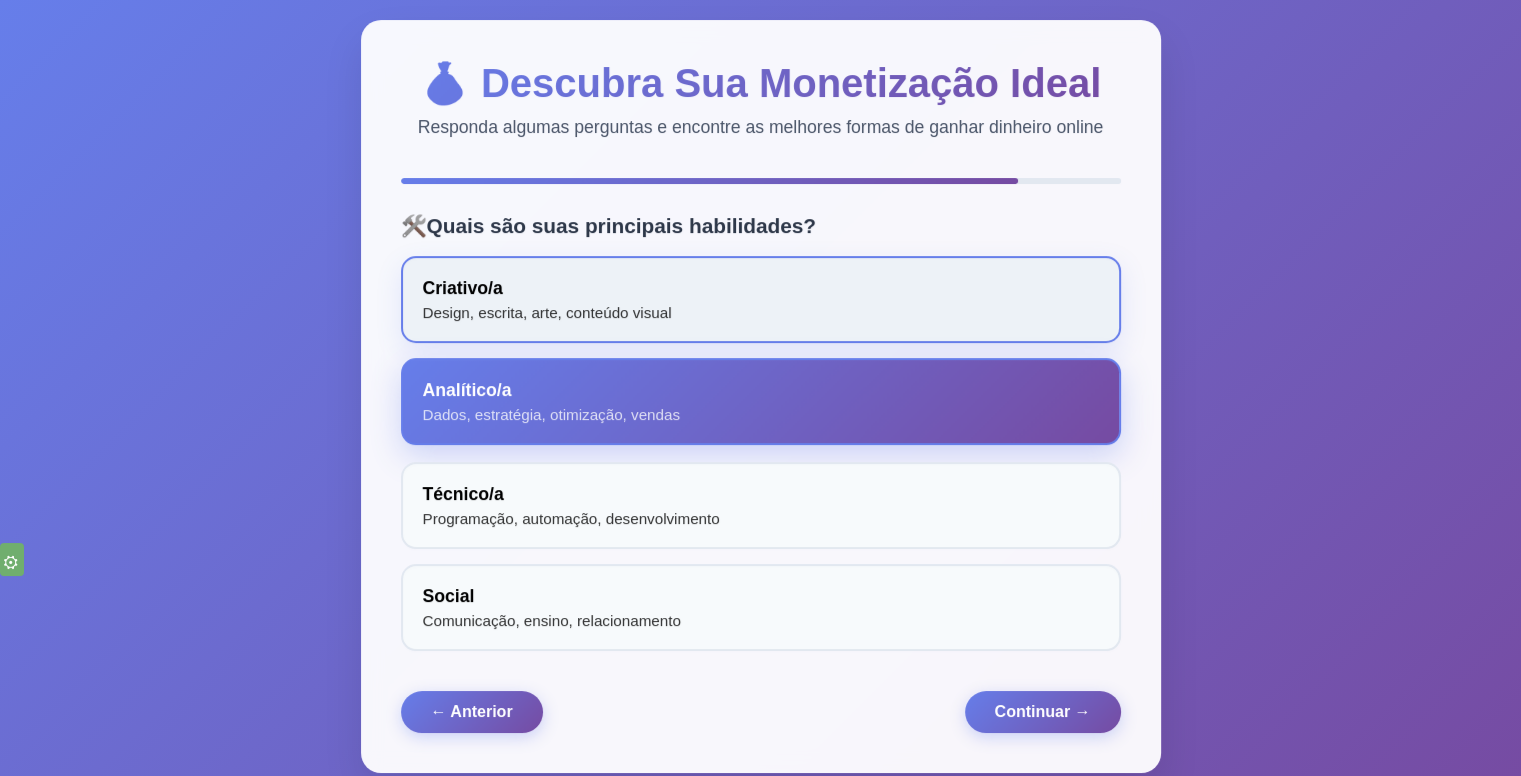 click on "Criativo/a Design, escrita, arte, conteúdo visual" at bounding box center [761, 299] 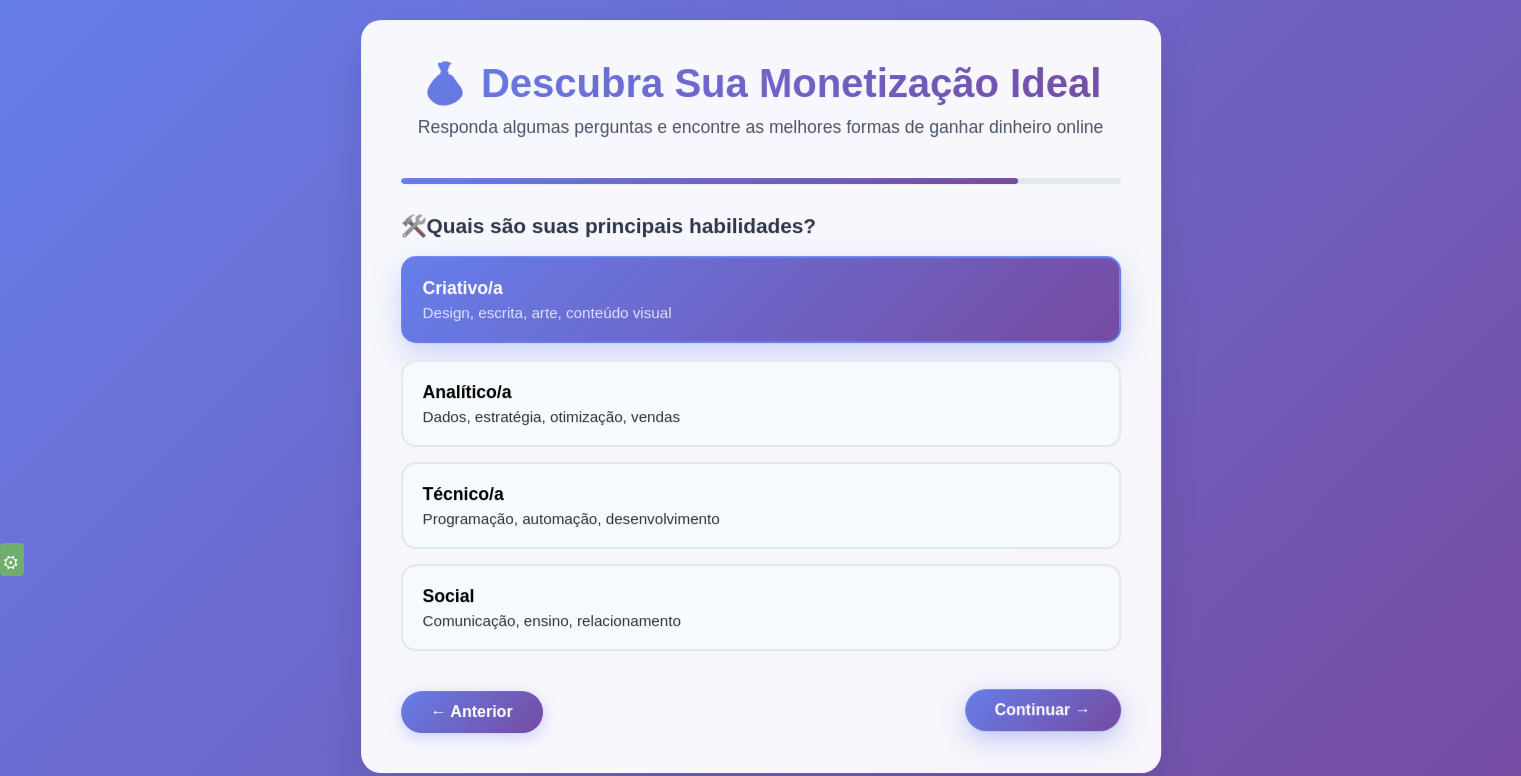 click on "Continuar →" at bounding box center (1043, 709) 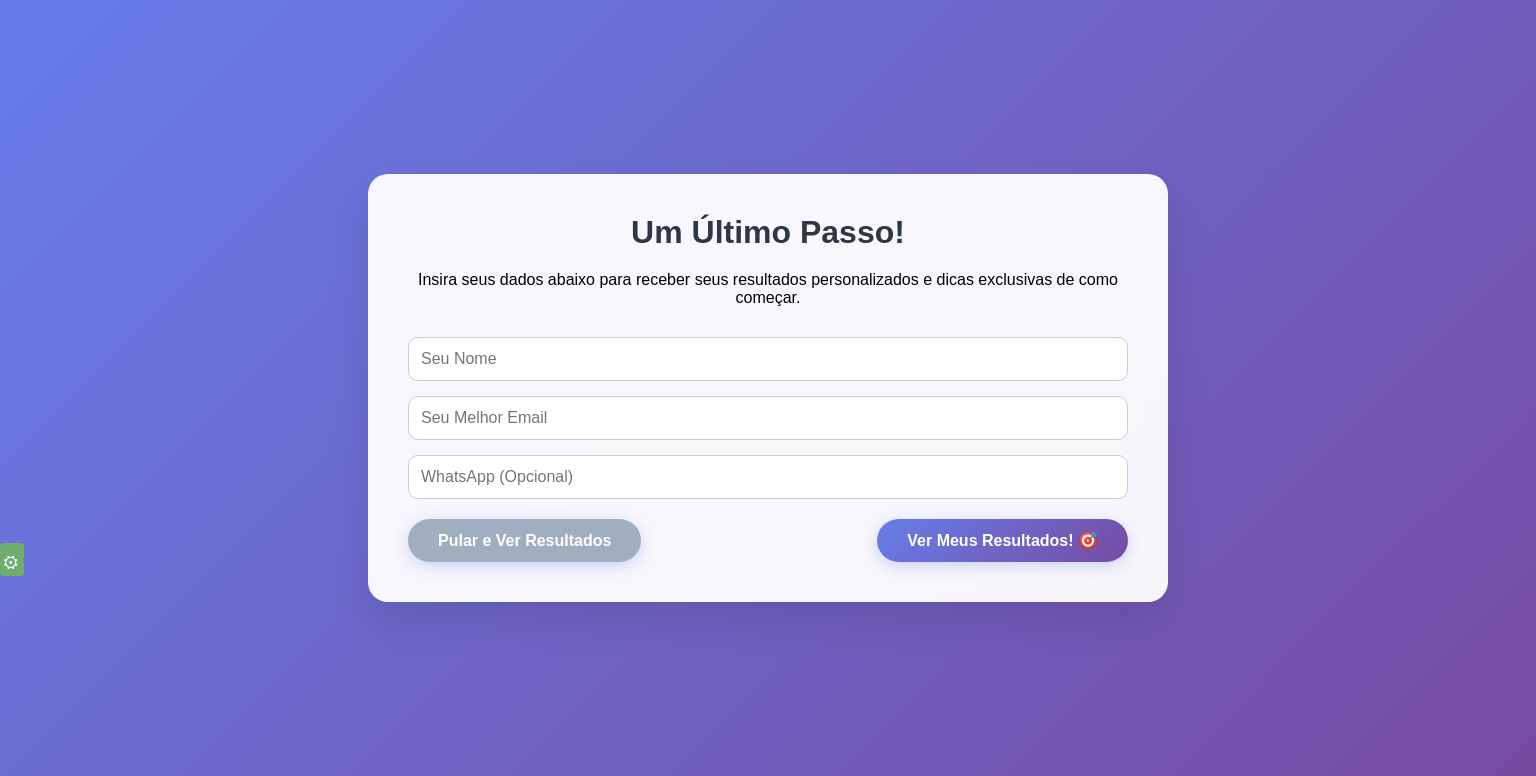 scroll, scrollTop: 0, scrollLeft: 0, axis: both 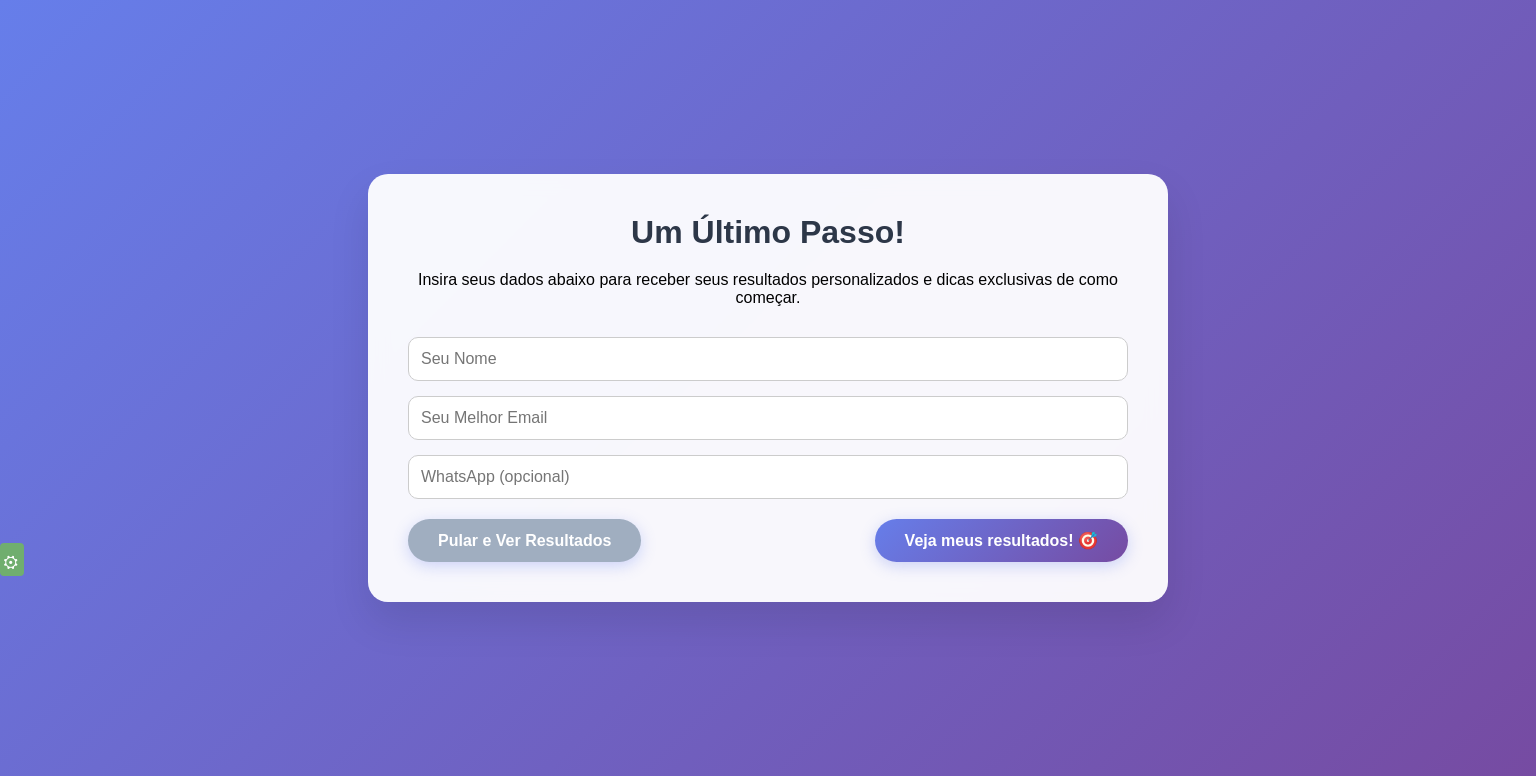 click at bounding box center (768, 359) 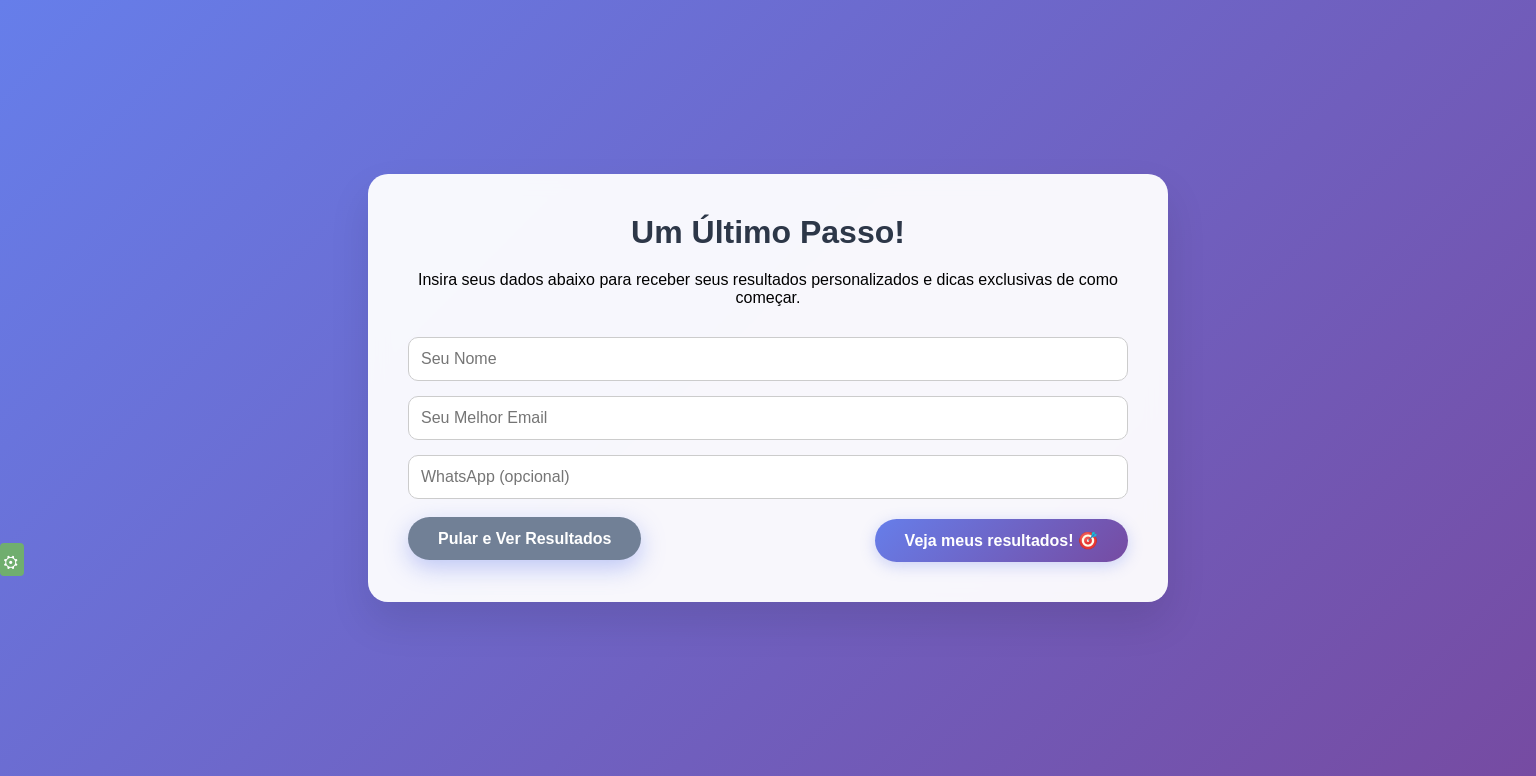 click on "Pular e Ver Resultados" at bounding box center (524, 538) 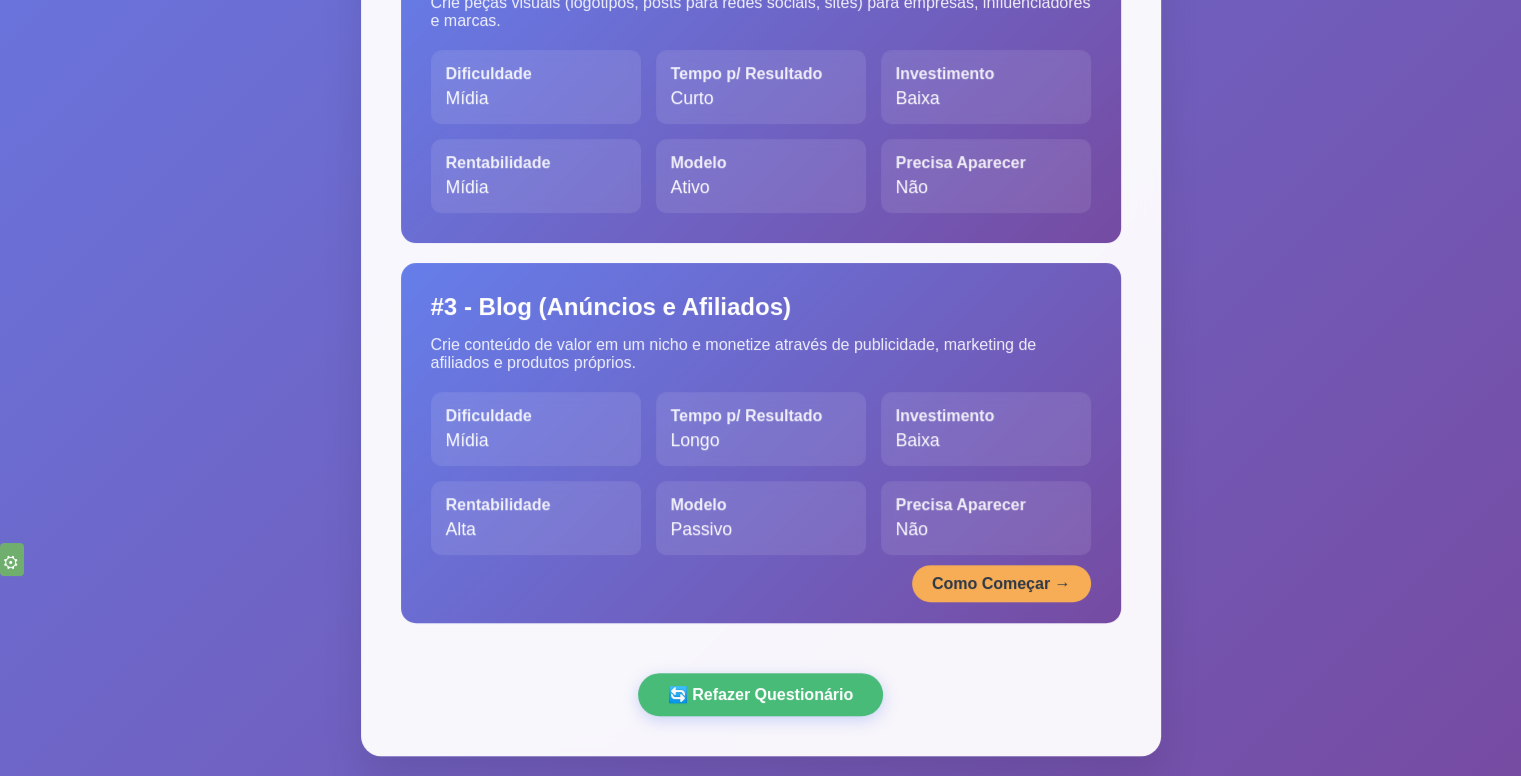 scroll, scrollTop: 700, scrollLeft: 0, axis: vertical 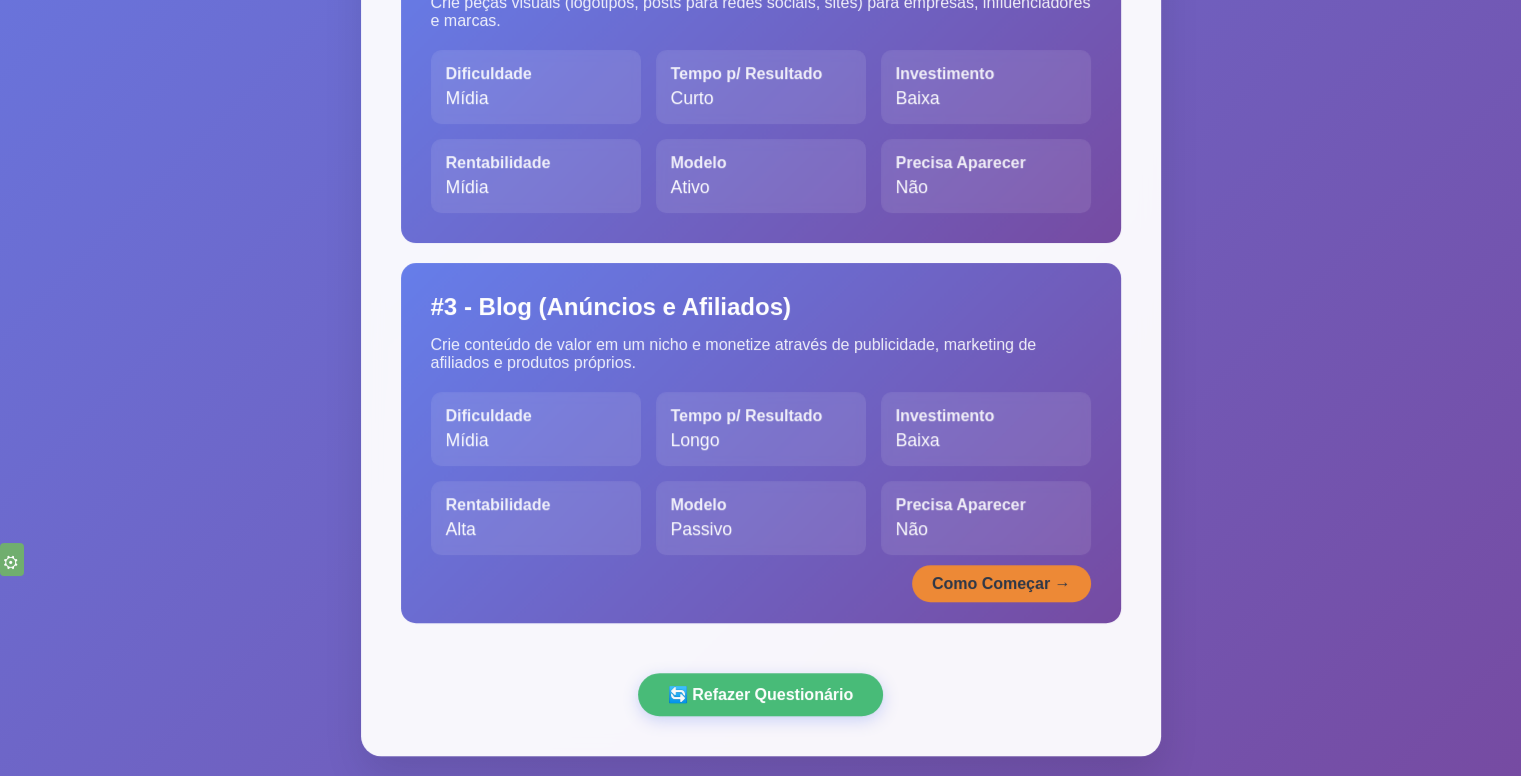 click on "Como Começar →" at bounding box center [1001, 583] 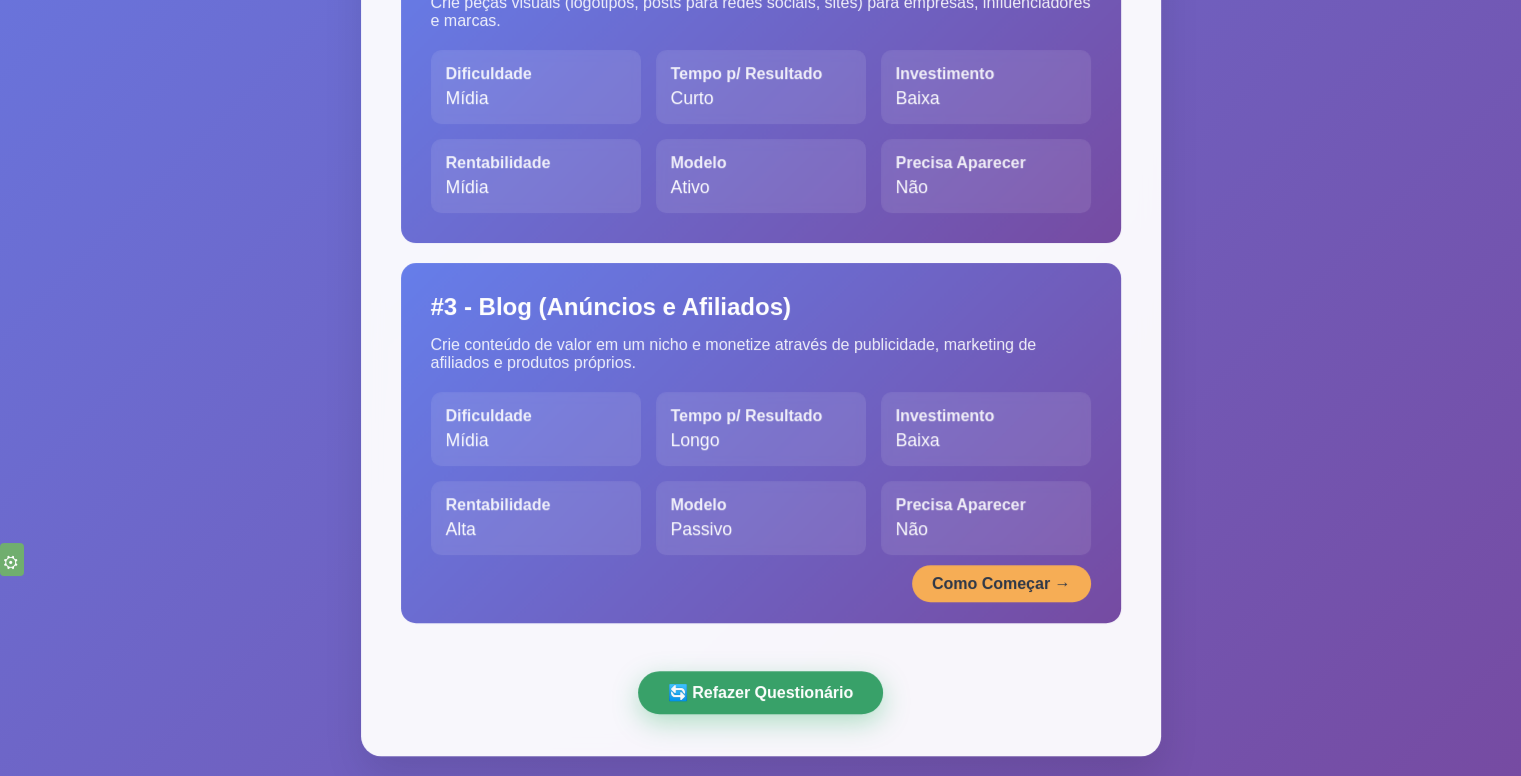 click on "🔄 Refazer Questionário" at bounding box center (760, 692) 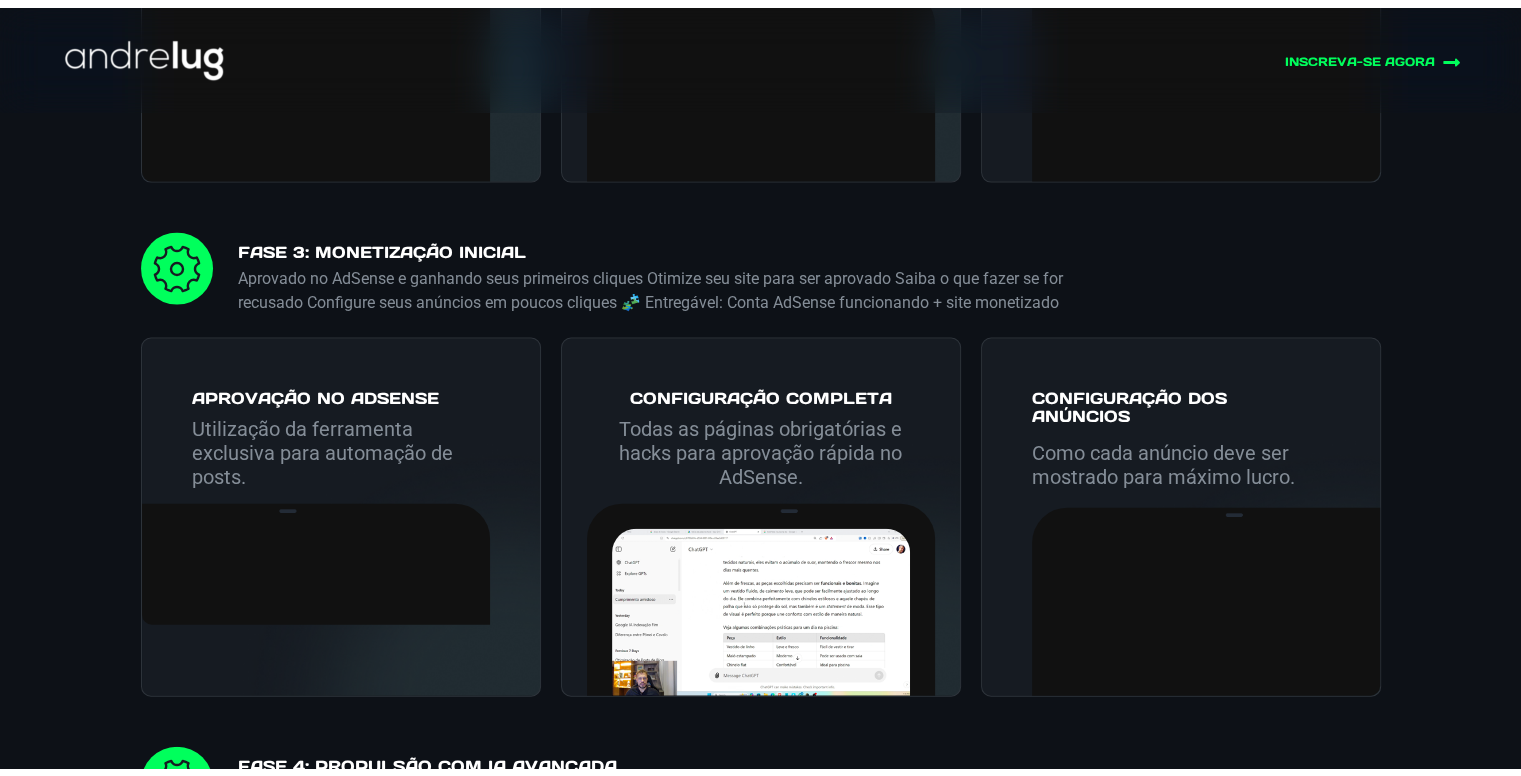 scroll, scrollTop: 4400, scrollLeft: 0, axis: vertical 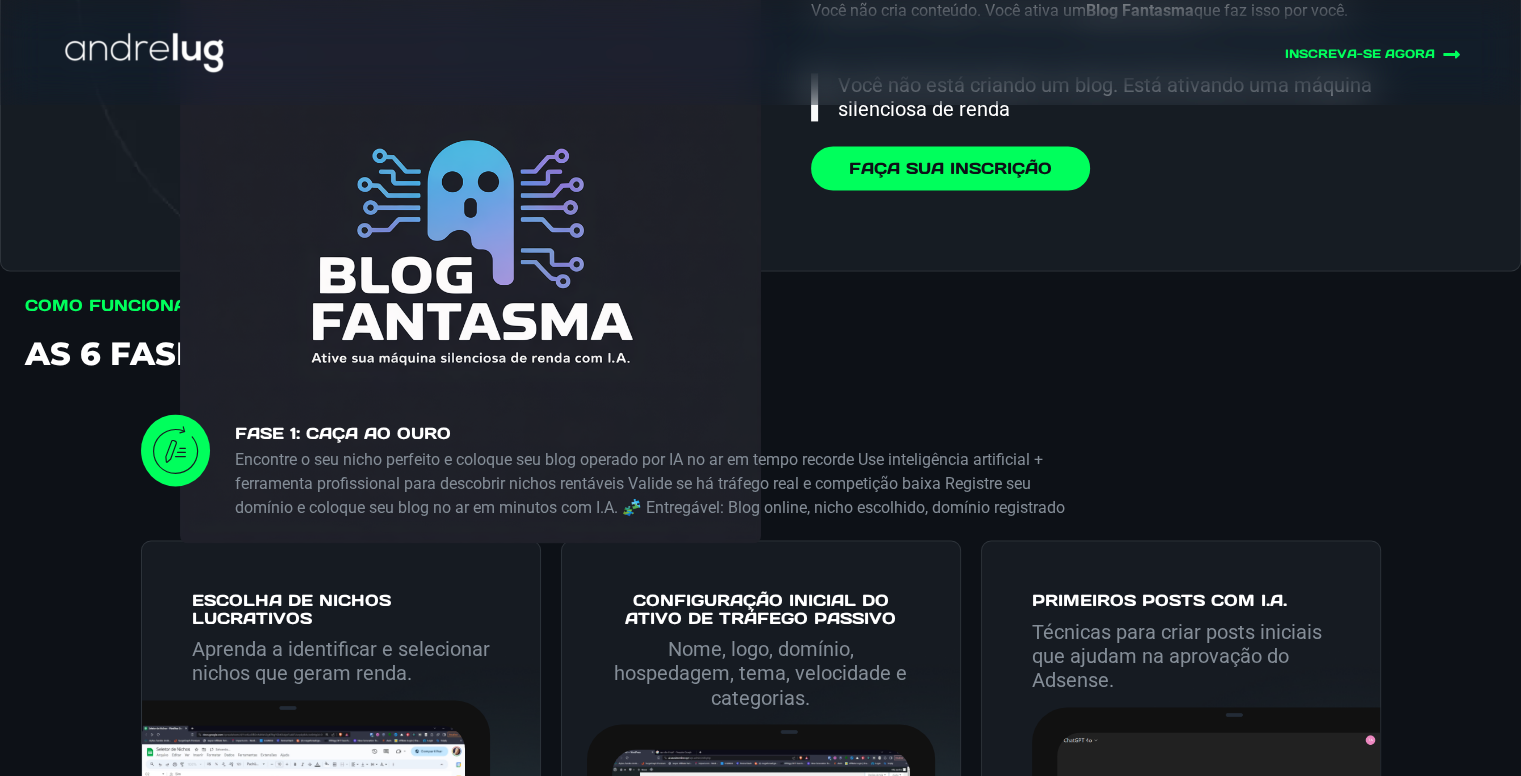 click on "Faça sua Inscrição" at bounding box center (950, 168) 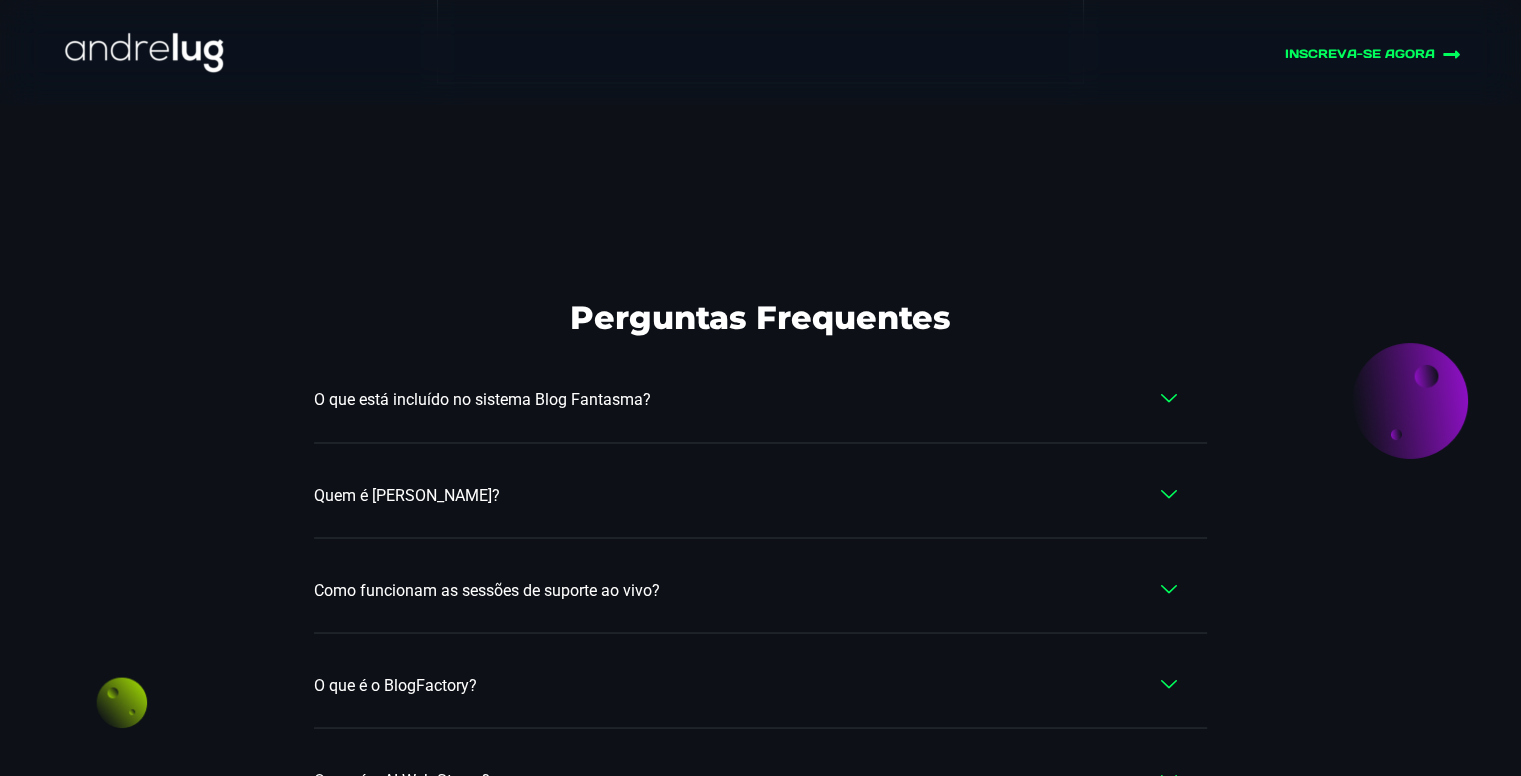 scroll, scrollTop: 11031, scrollLeft: 0, axis: vertical 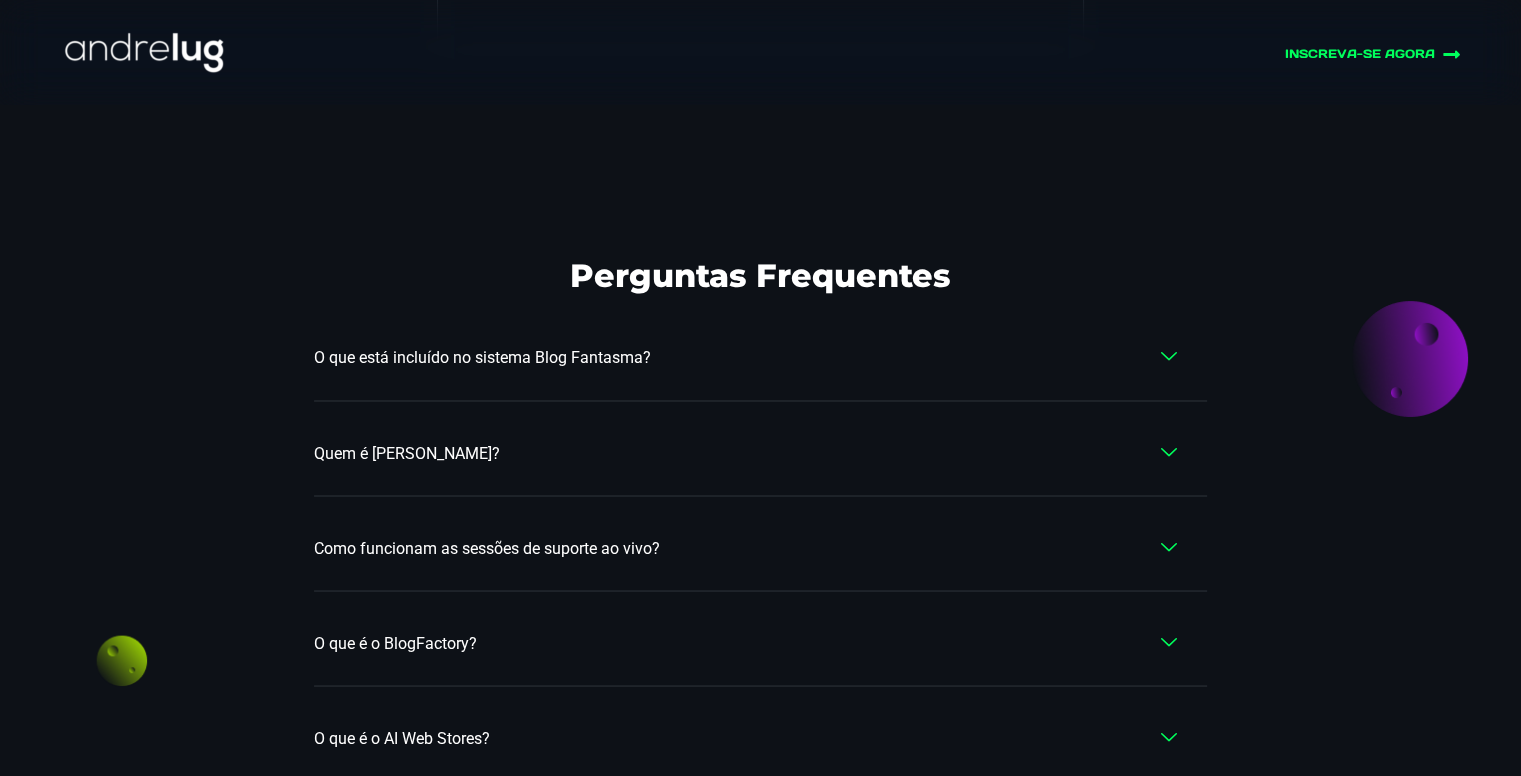click on "O que está incluído no sistema Blog Fantasma?" at bounding box center [760, 358] 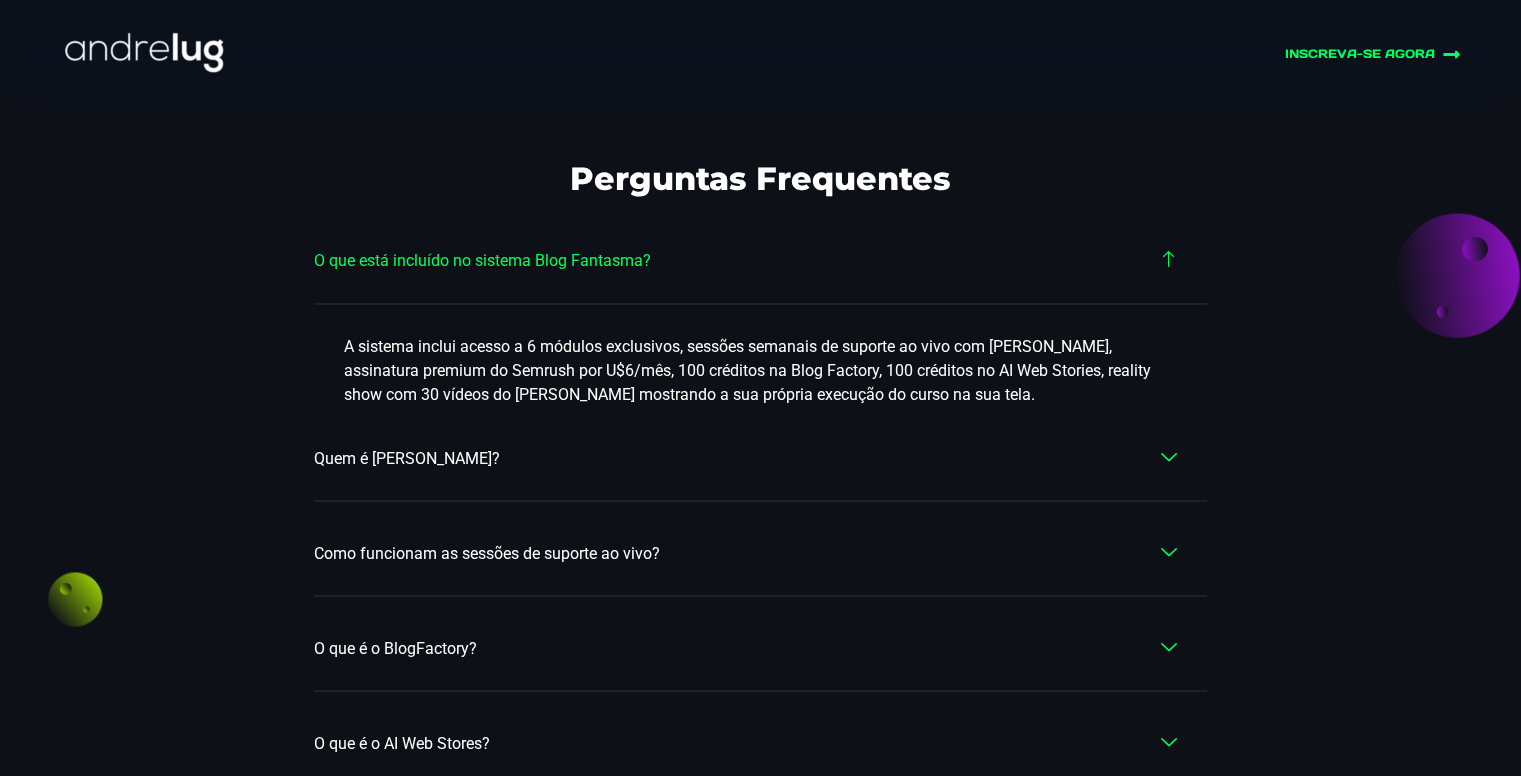 scroll, scrollTop: 11131, scrollLeft: 0, axis: vertical 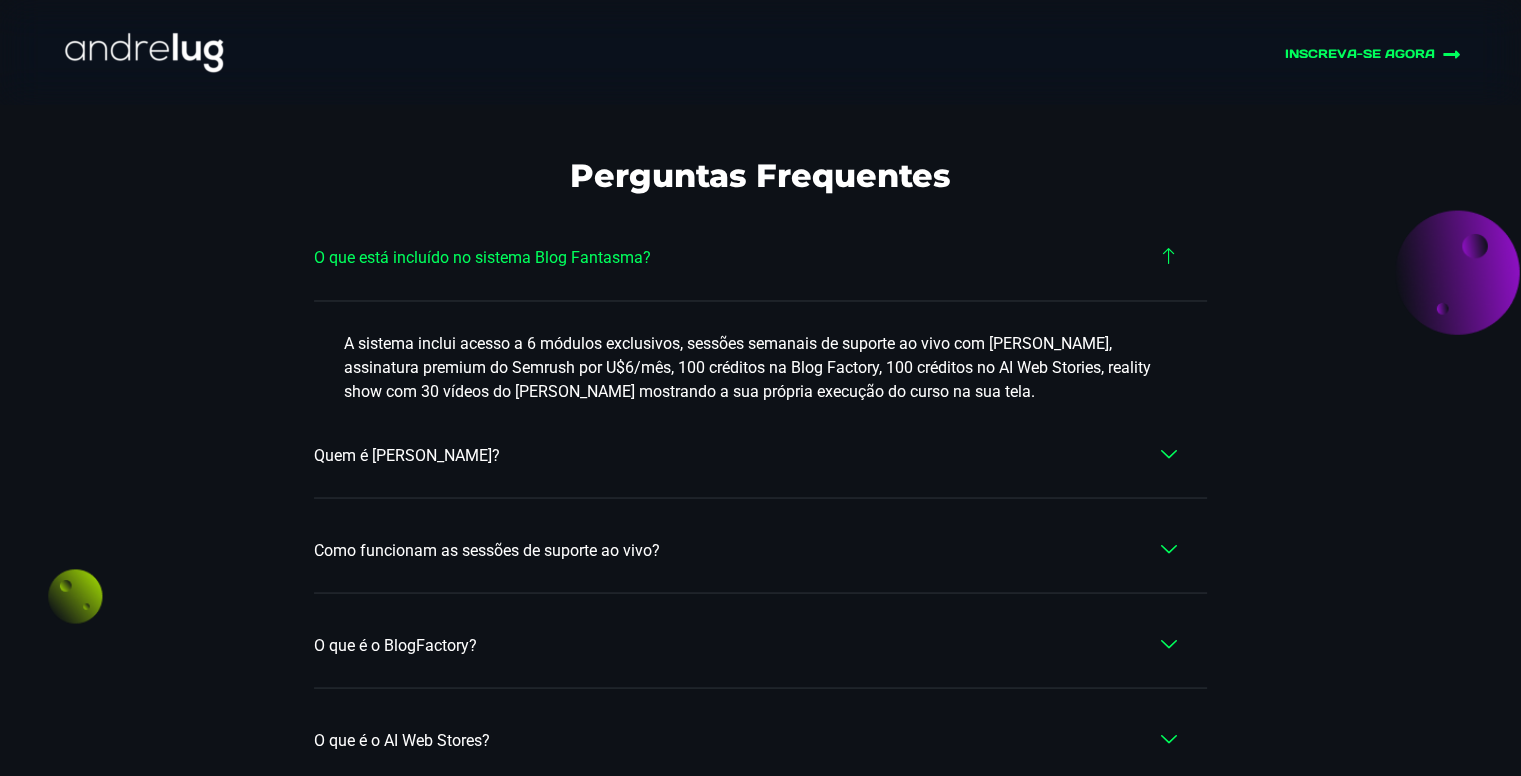 click on "Como funcionam as sessões de suporte ao vivo?" at bounding box center [760, 550] 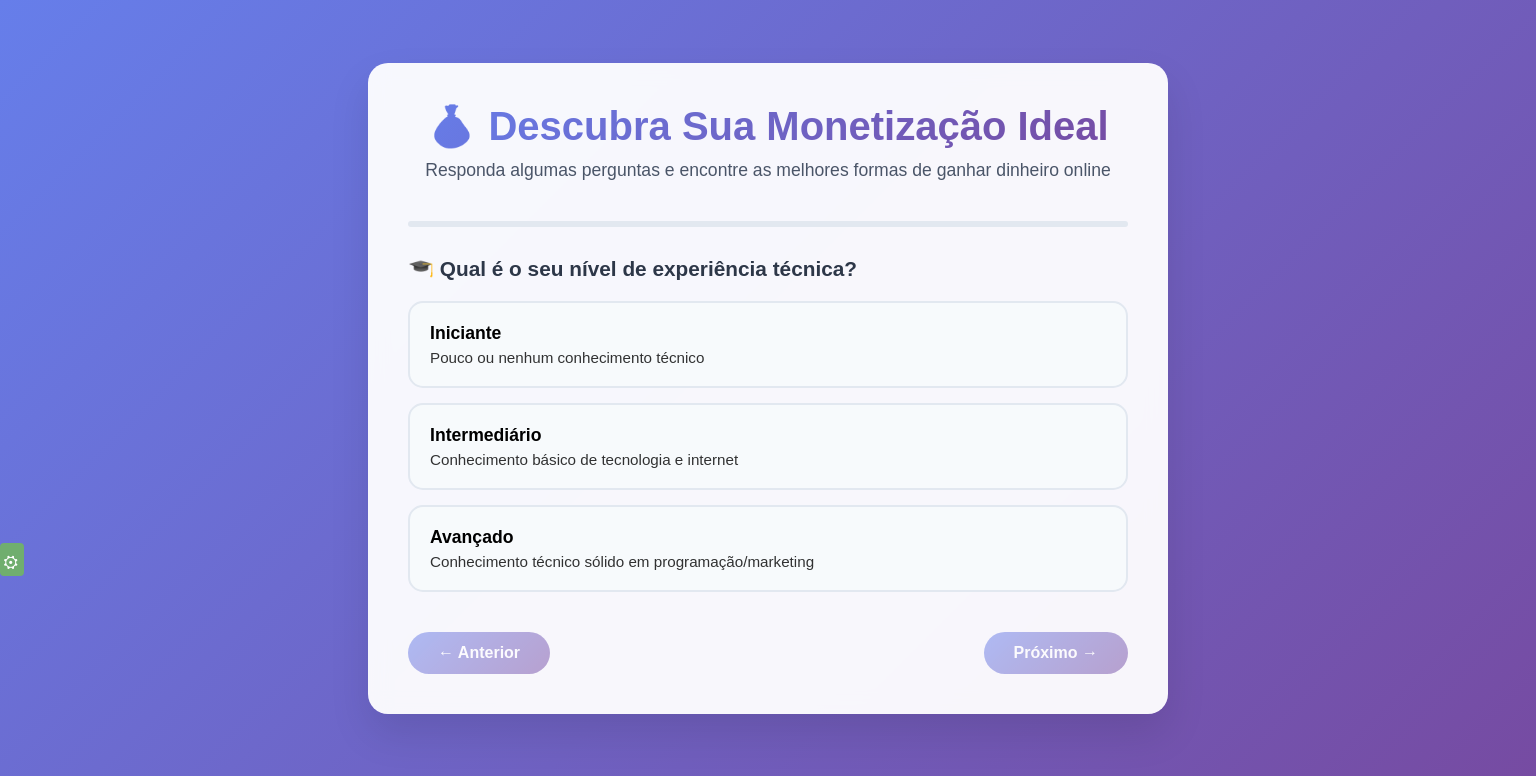 scroll, scrollTop: 0, scrollLeft: 0, axis: both 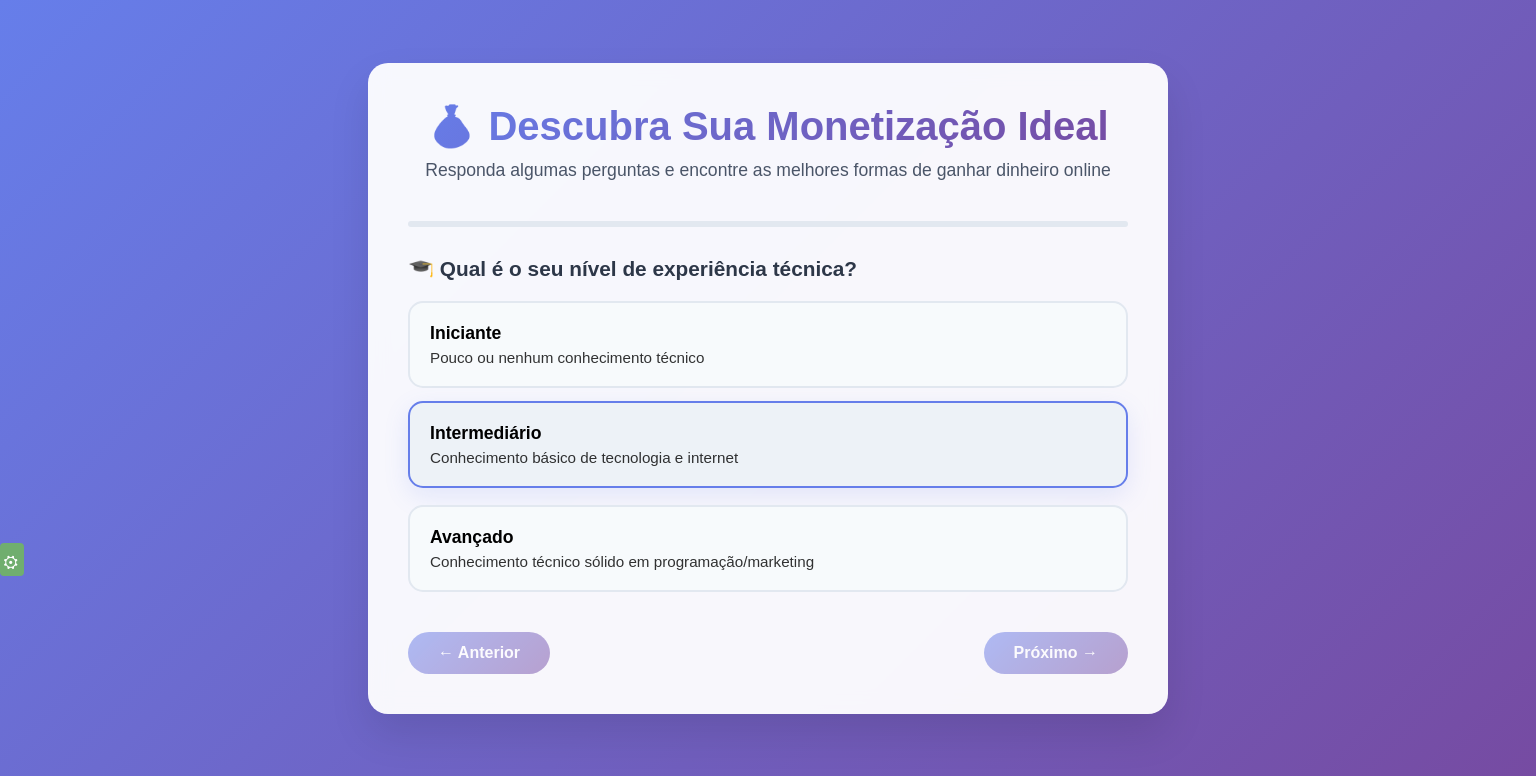 click on "Intermediário Conhecimento básico de tecnologia e internet" at bounding box center (768, 444) 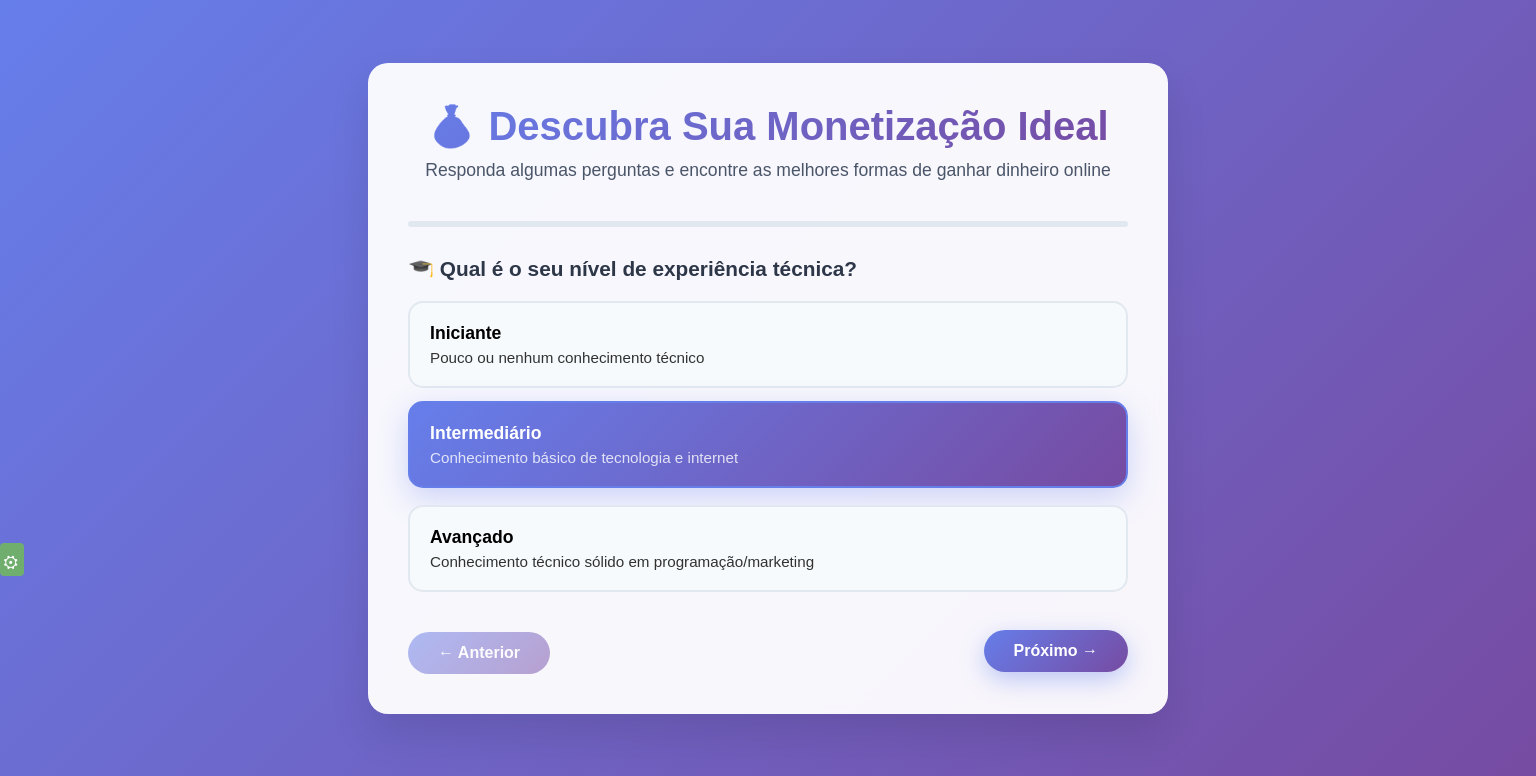 click on "Próximo →" at bounding box center [1056, 650] 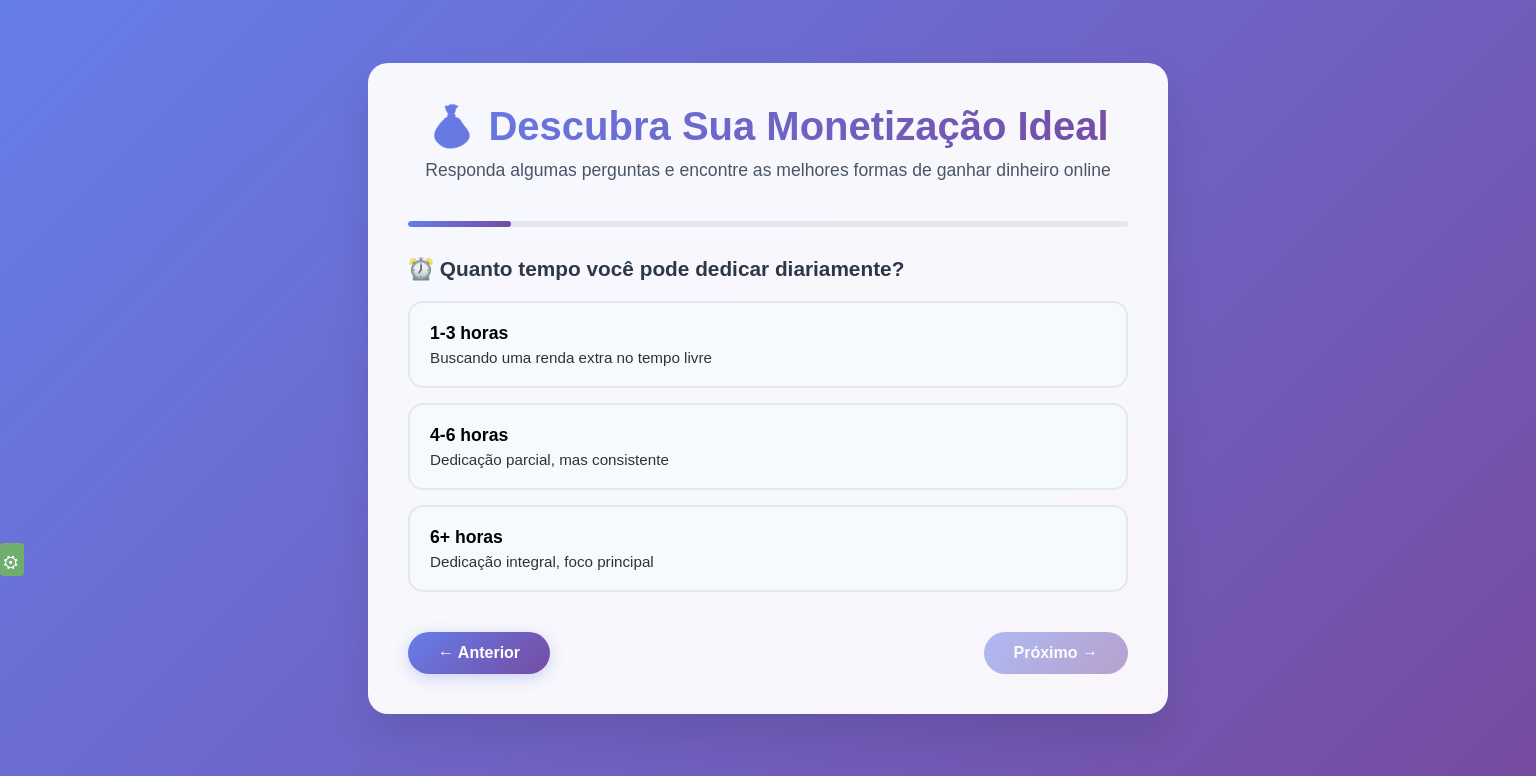 scroll, scrollTop: 0, scrollLeft: 0, axis: both 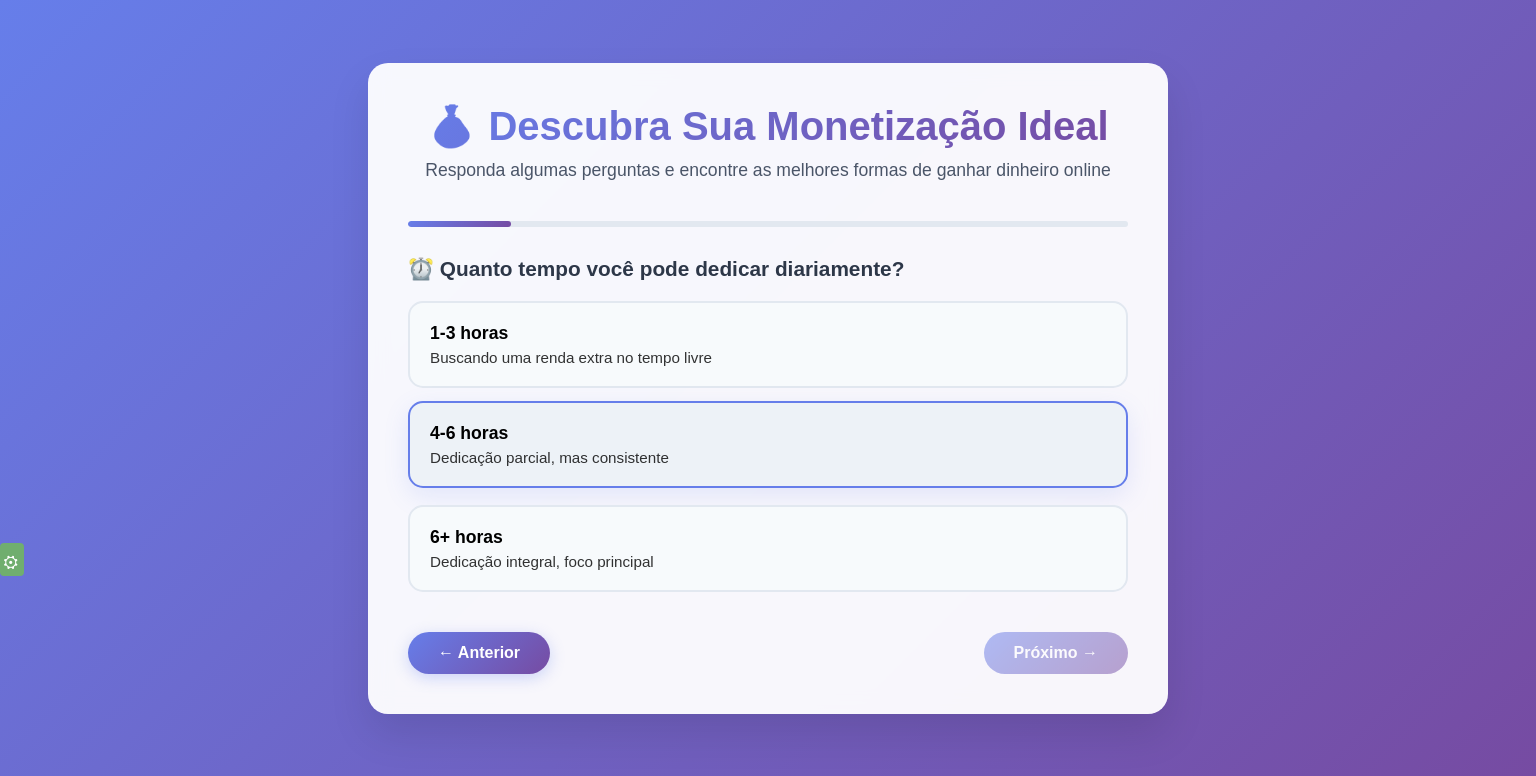 click on "4-6 horas Dedicação parcial, mas consistente" at bounding box center (768, 444) 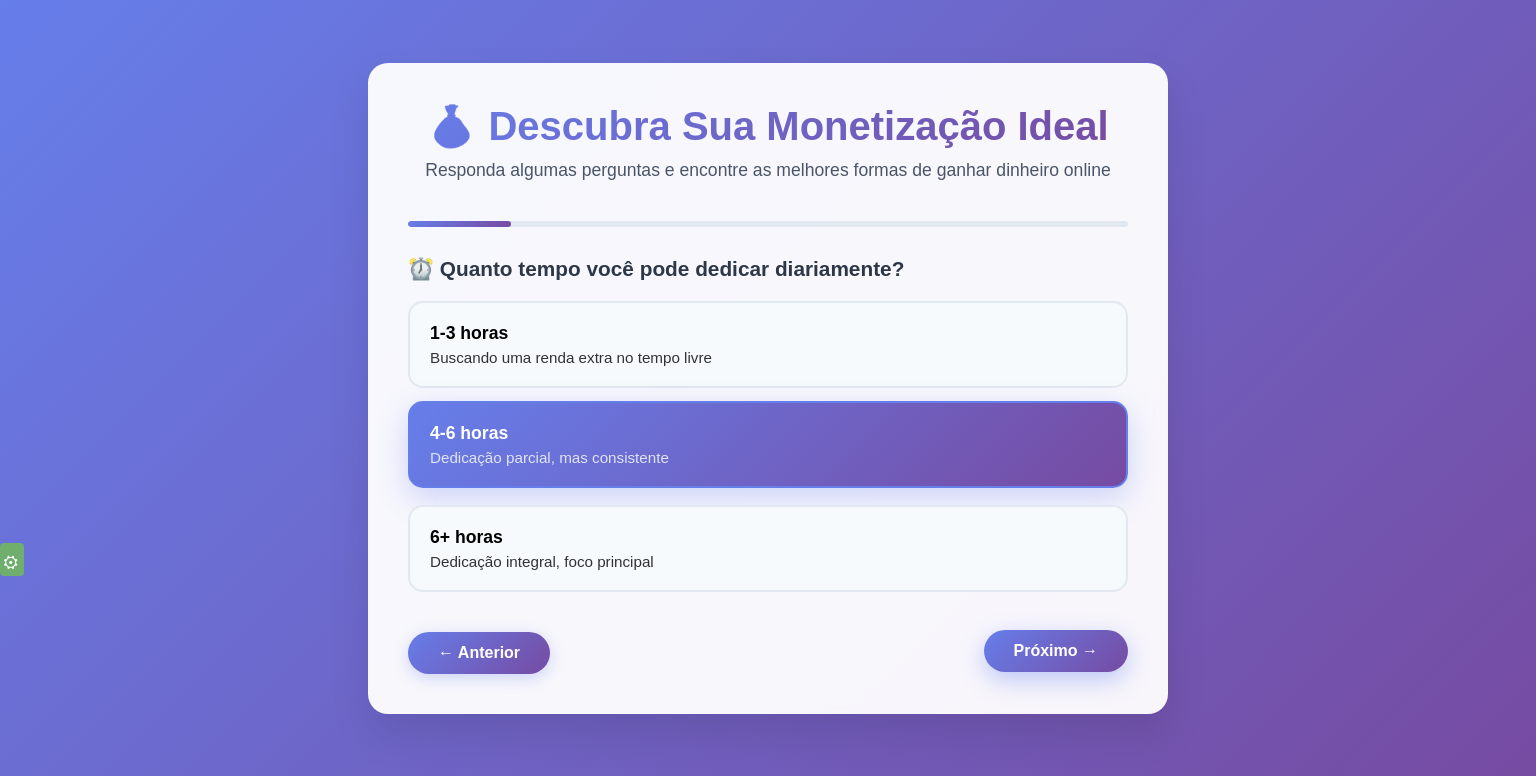 click on "Próximo →" at bounding box center (1056, 650) 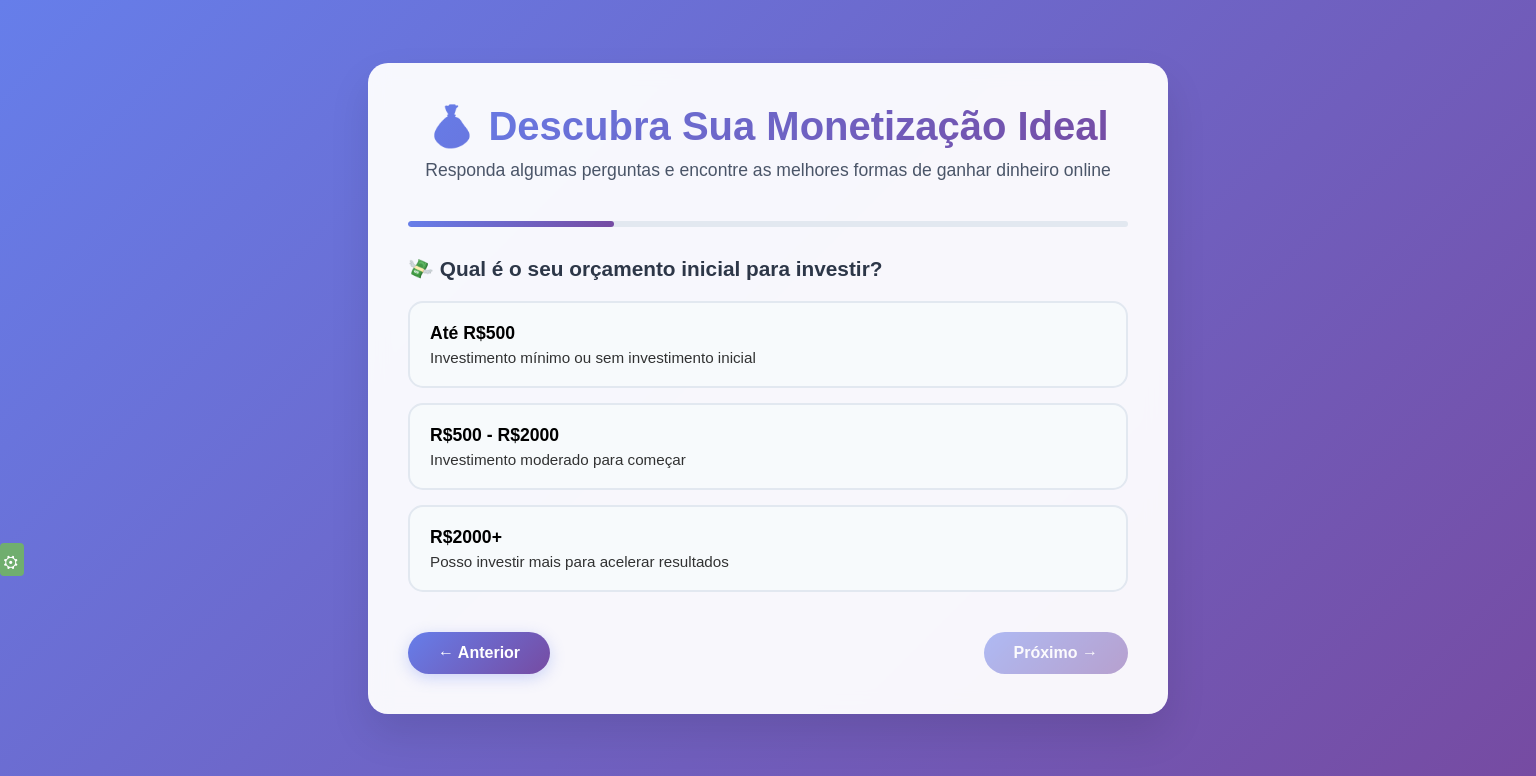 scroll, scrollTop: 0, scrollLeft: 0, axis: both 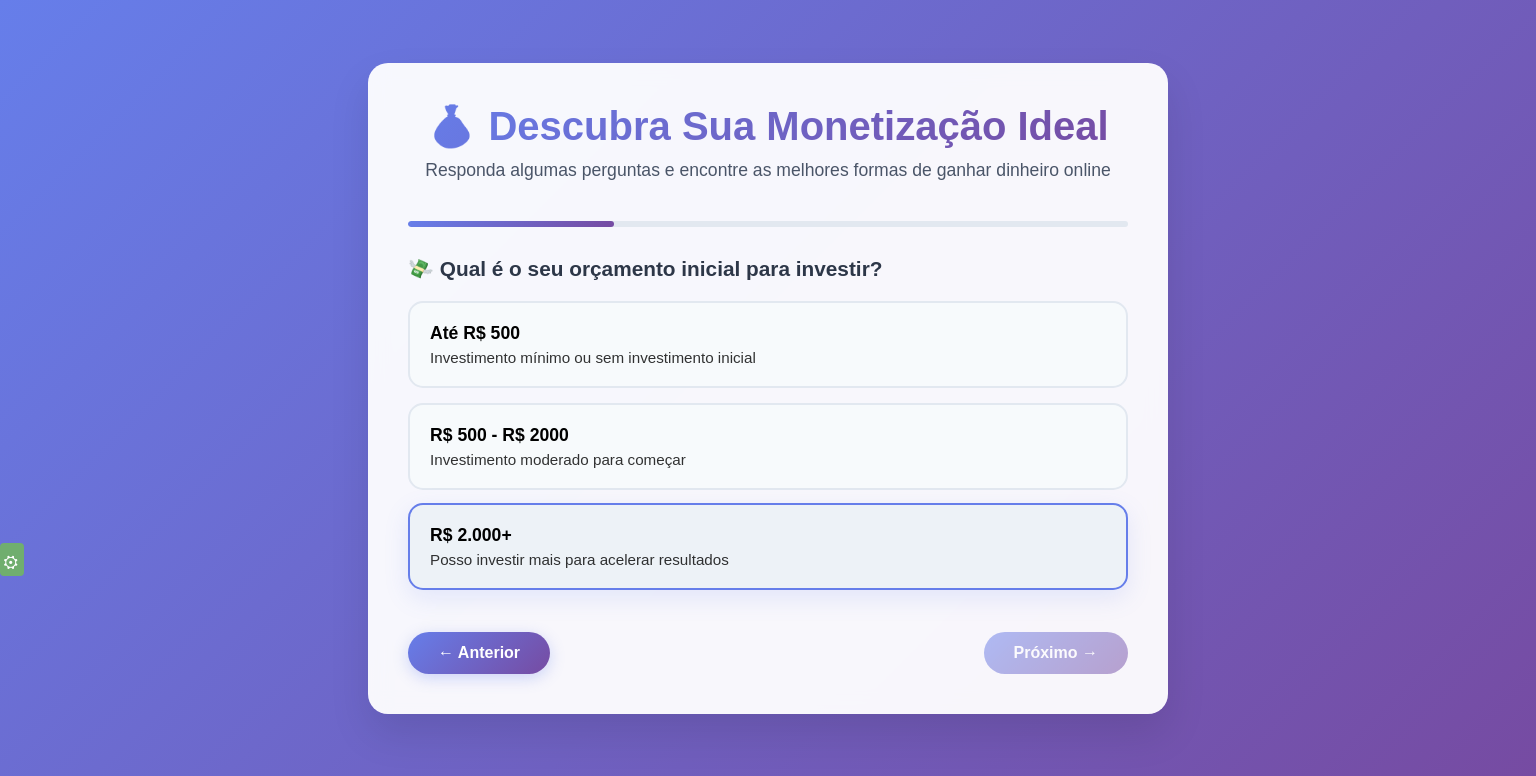 click on "R$ 2.000+ Posso investir mais para acelerar resultados" at bounding box center (768, 546) 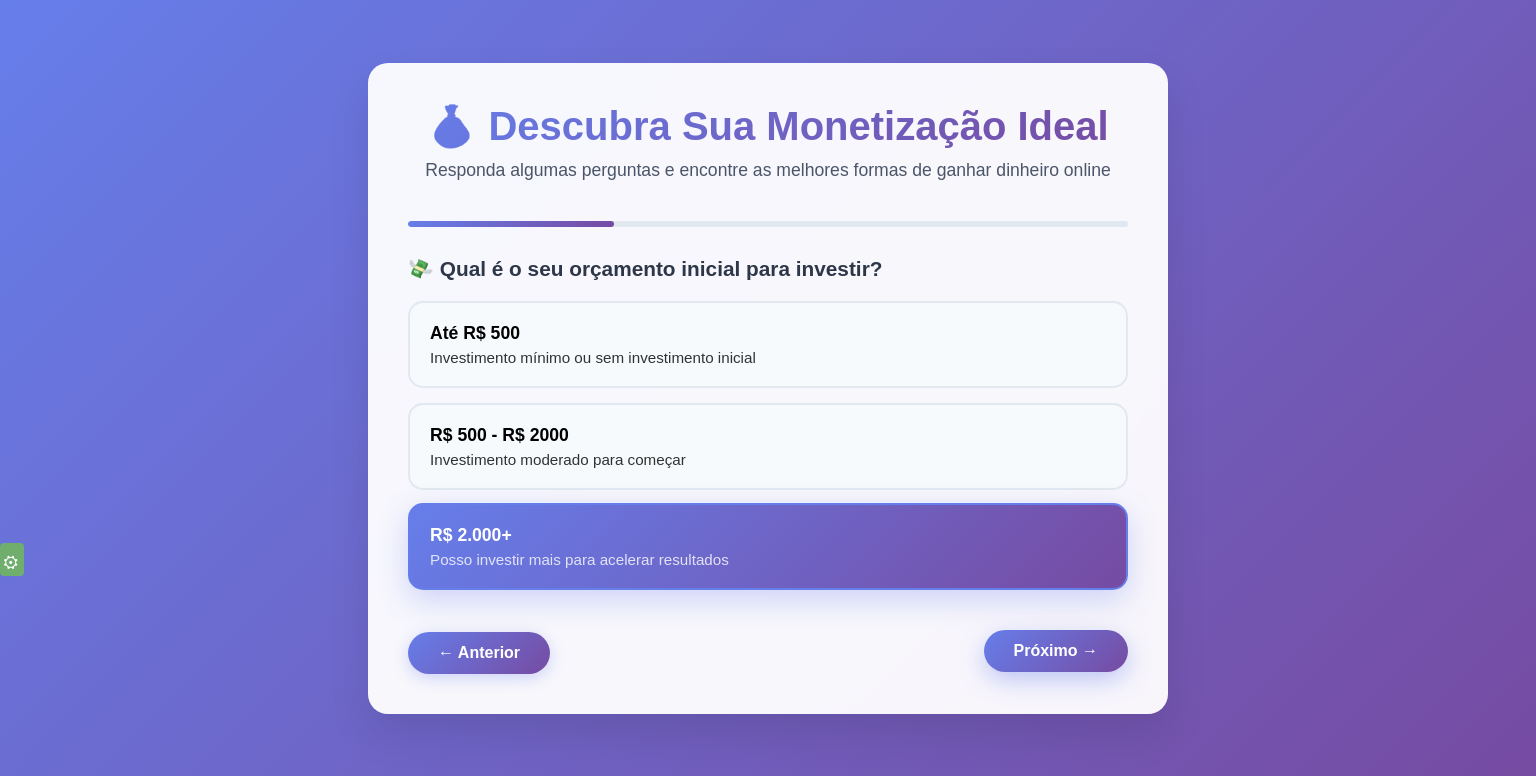 click on "Próximo →" at bounding box center (1056, 650) 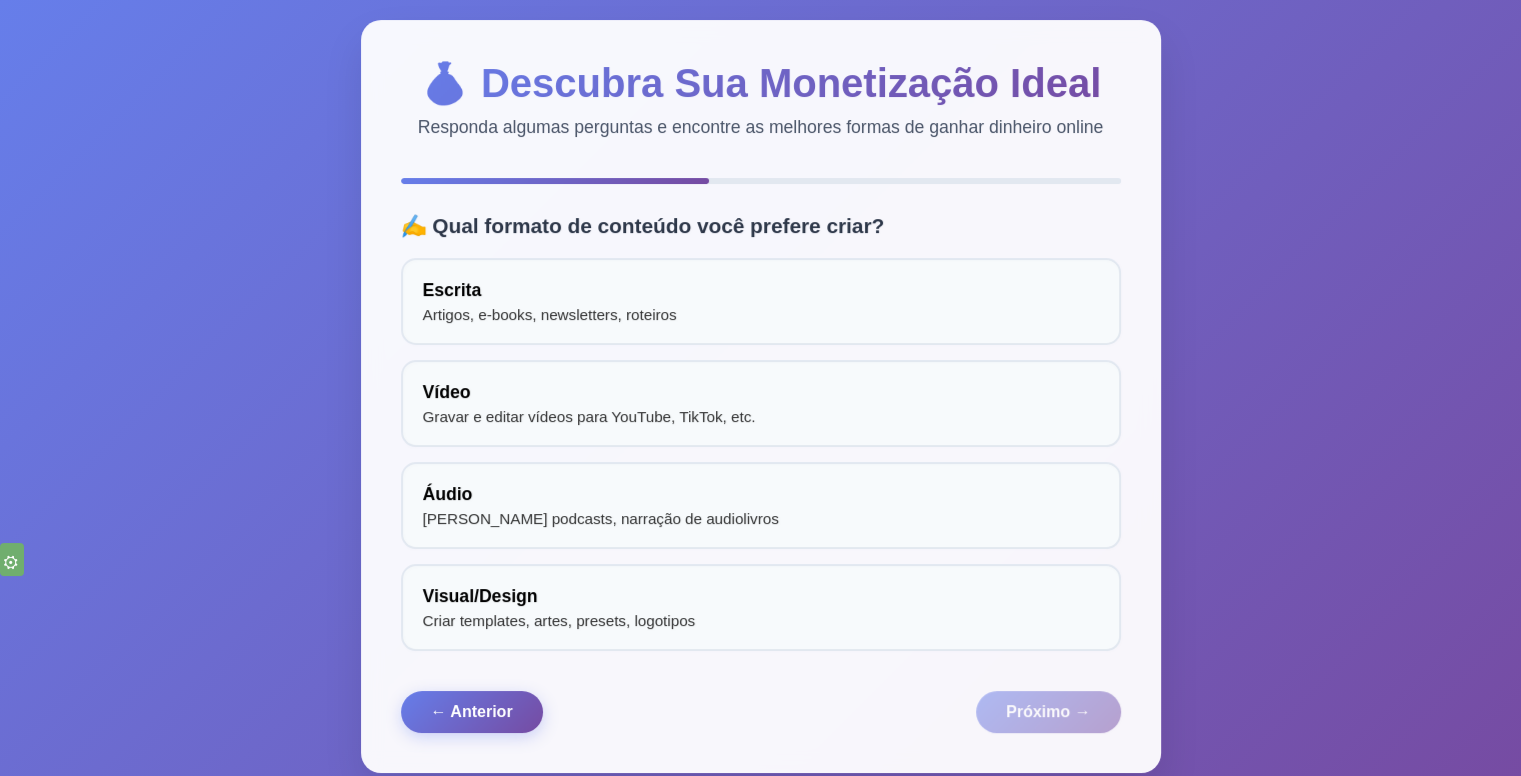 scroll, scrollTop: 0, scrollLeft: 0, axis: both 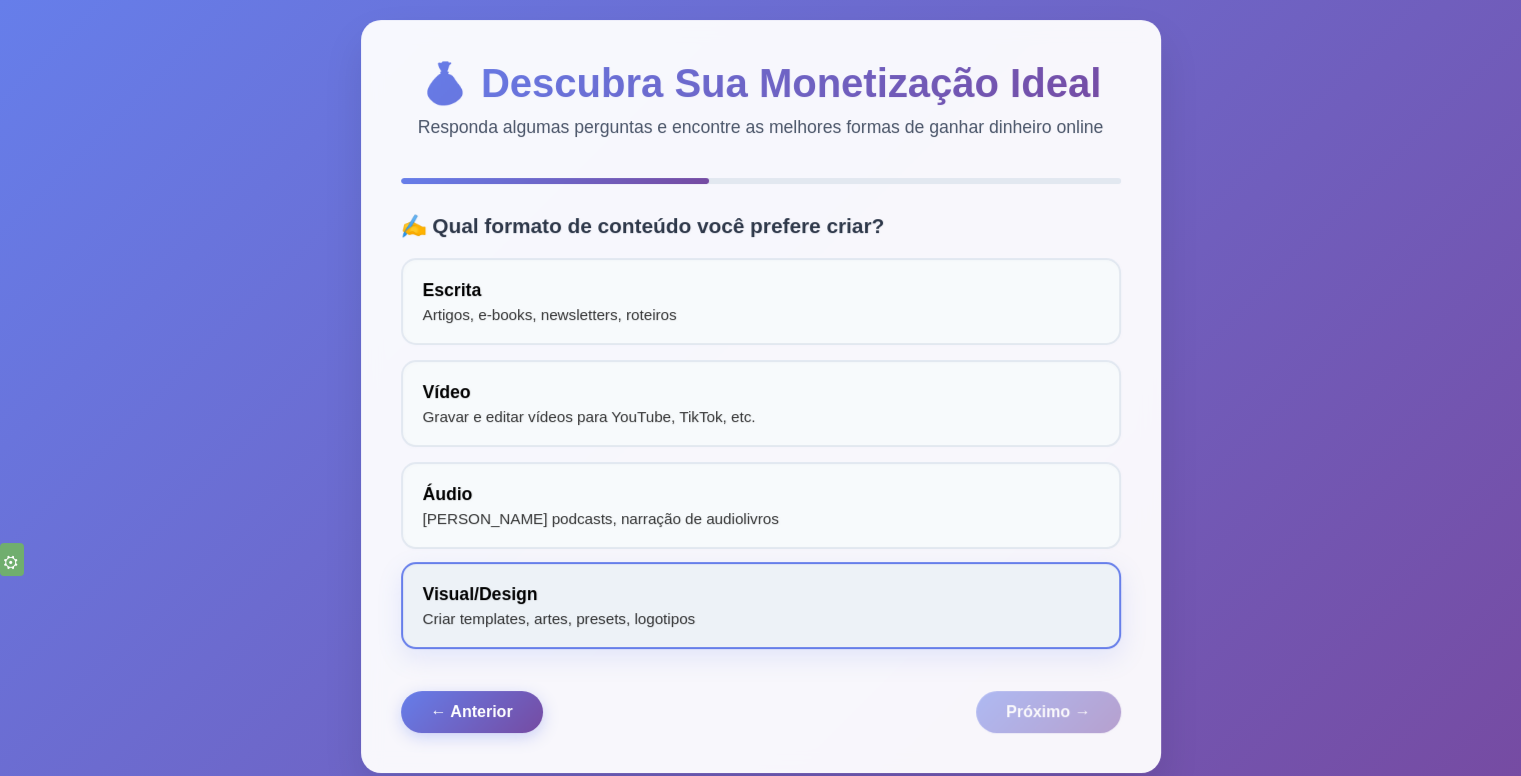 click on "Visual/Design Criar templates, artes, presets, logotipos" at bounding box center (761, 605) 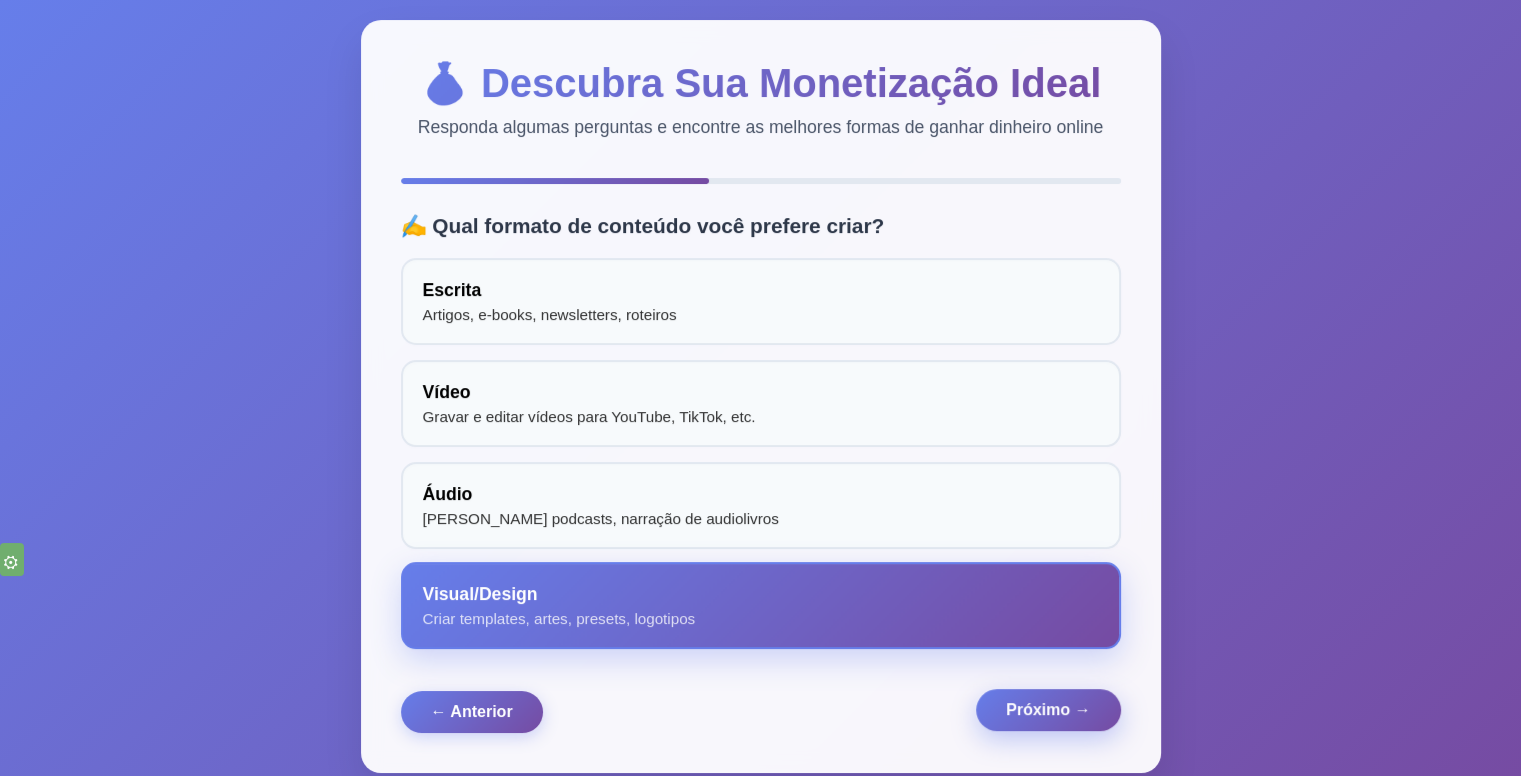 click on "Próximo →" at bounding box center [1048, 709] 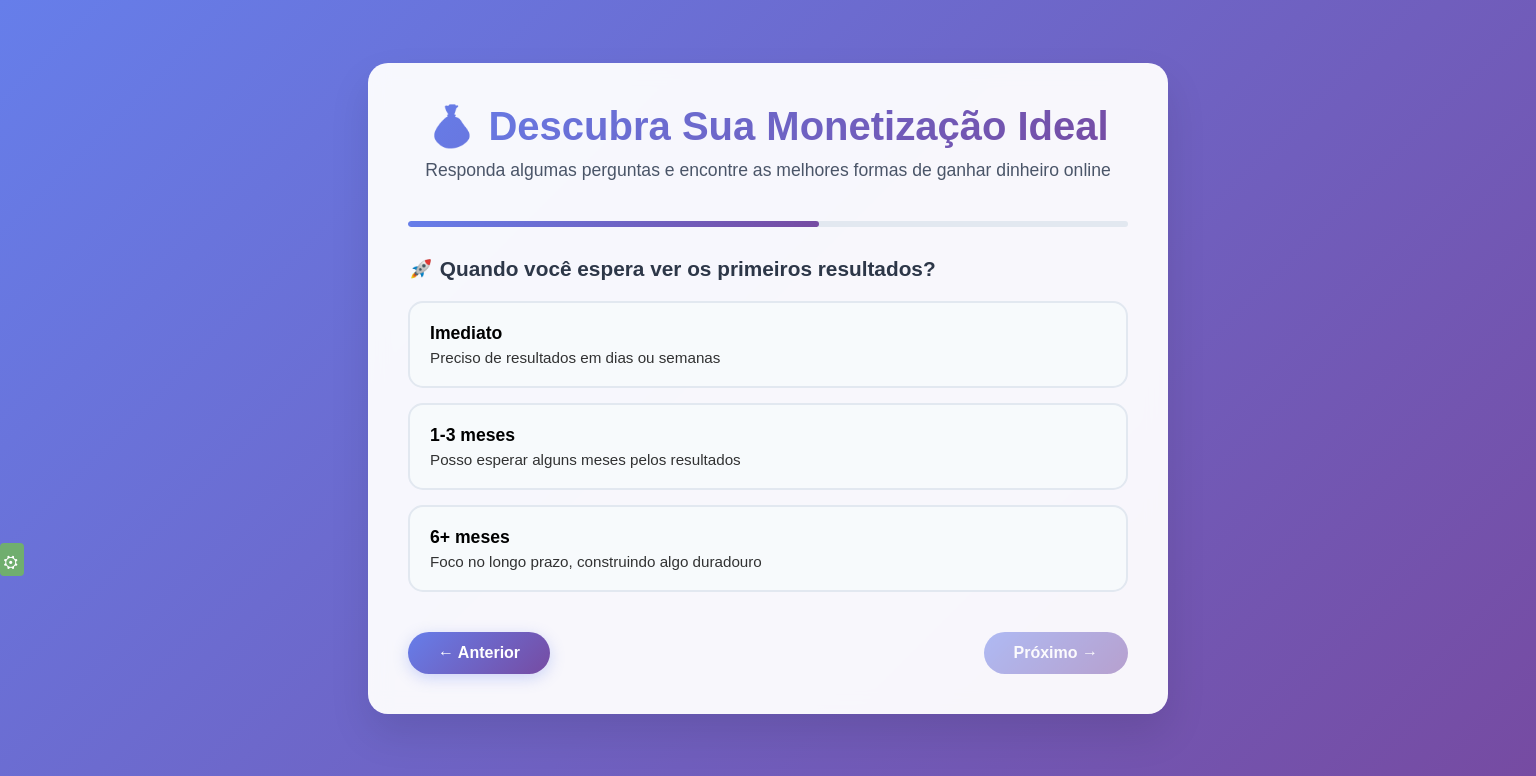scroll, scrollTop: 0, scrollLeft: 0, axis: both 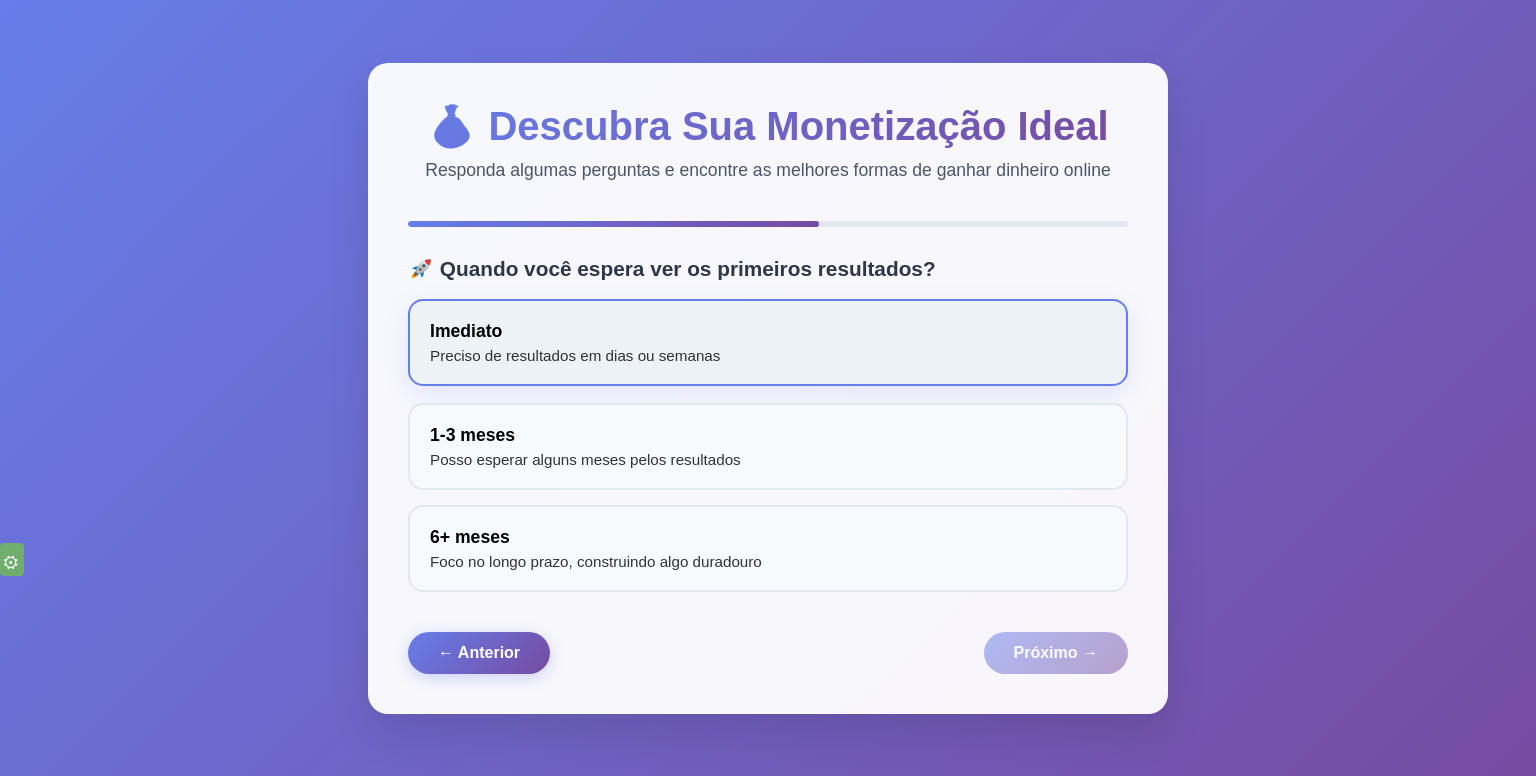 click on "Imediato Preciso de resultados em dias ou semanas" at bounding box center [768, 342] 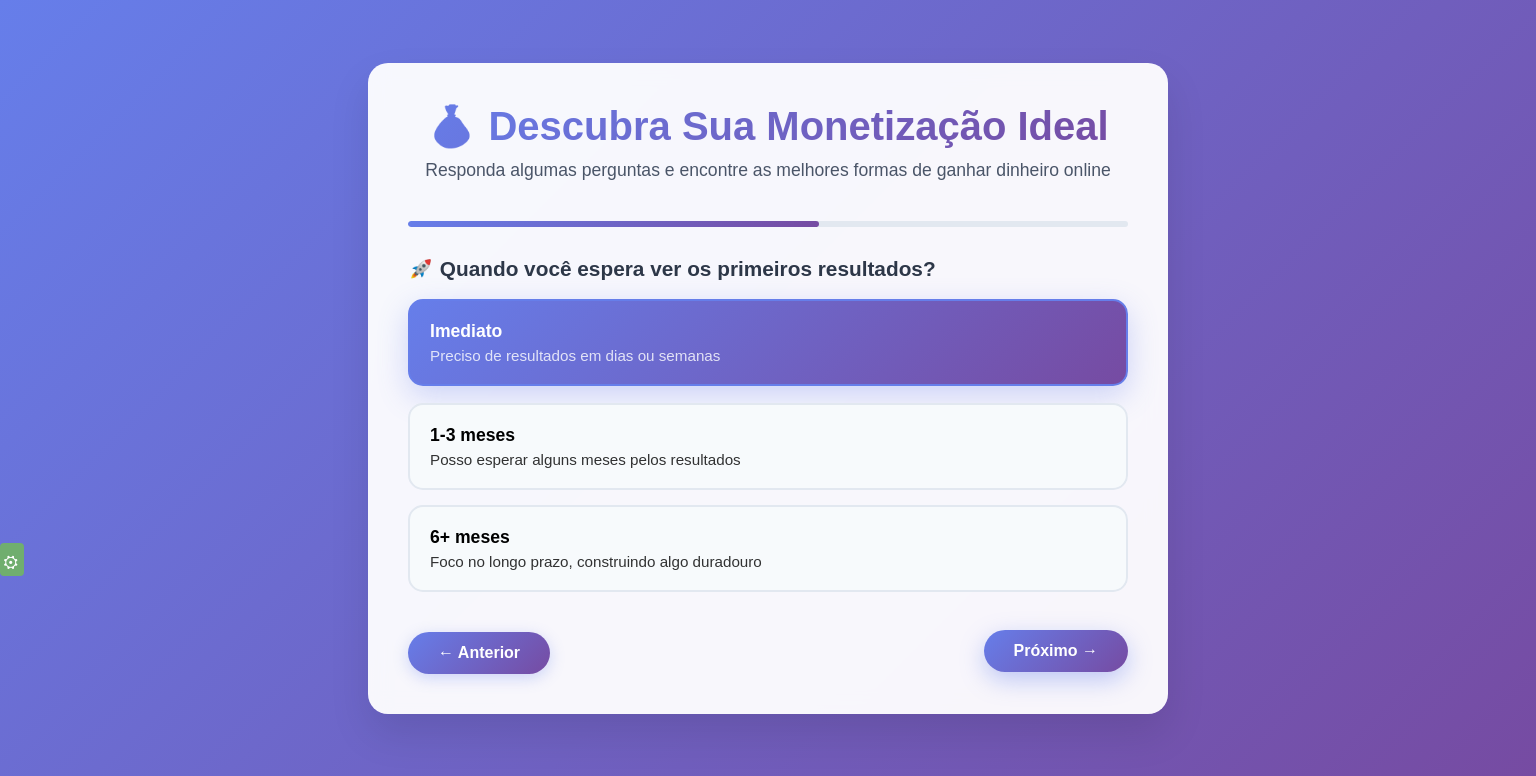 click on "Próximo →" at bounding box center (1056, 650) 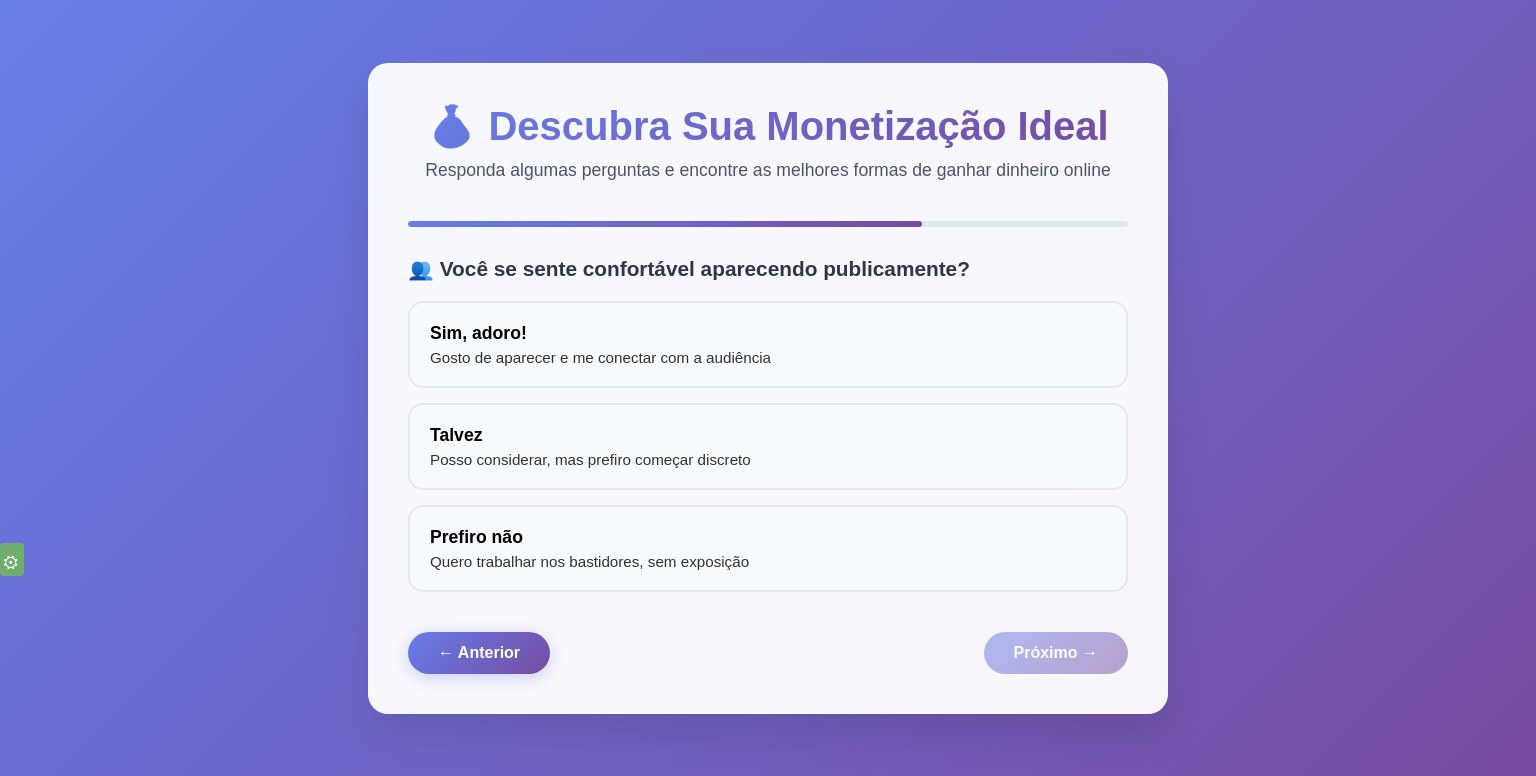 scroll, scrollTop: 0, scrollLeft: 0, axis: both 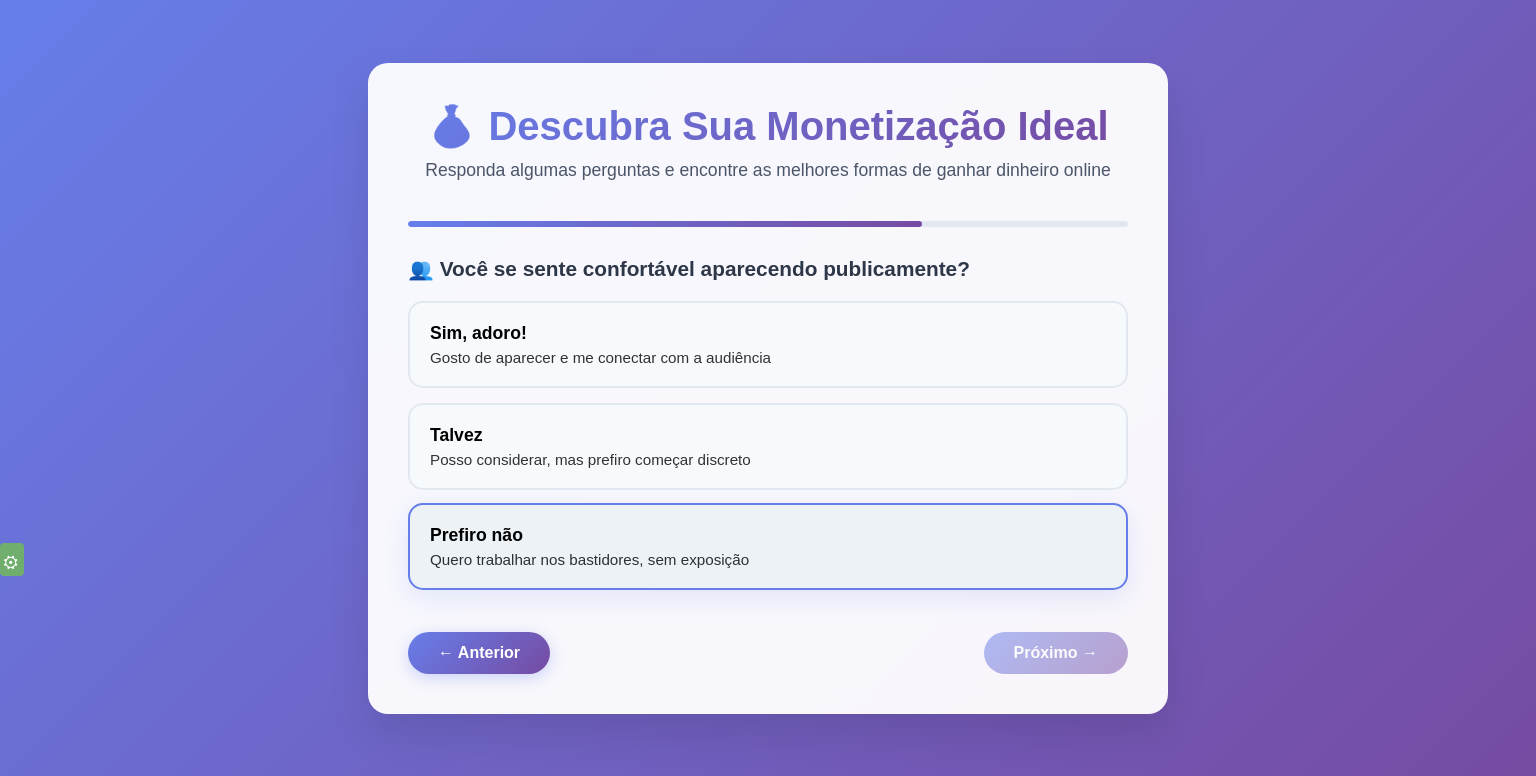 click on "Prefiro não Quero trabalhar nos bastidores, sem exposição" at bounding box center [768, 546] 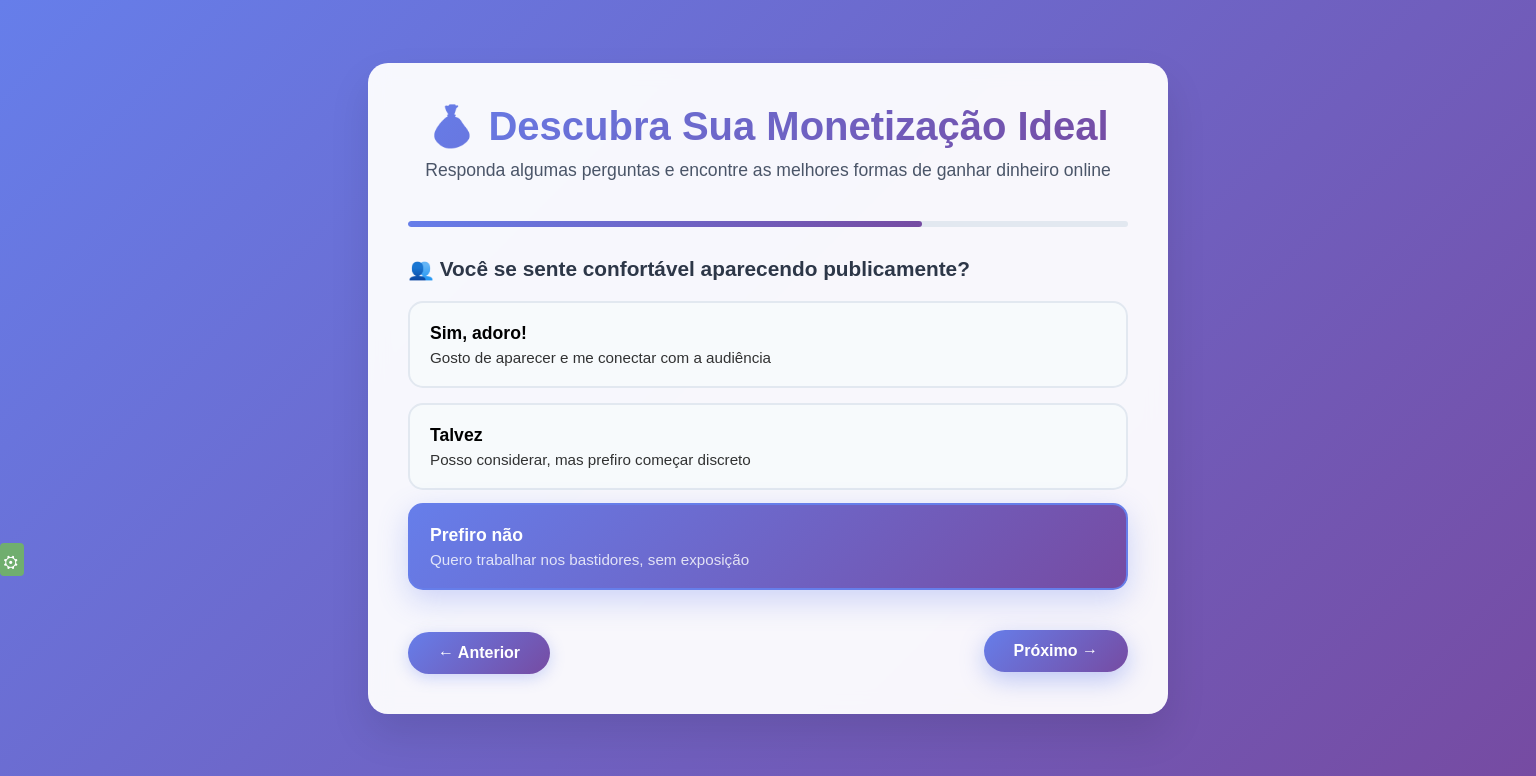 click on "Próximo →" at bounding box center (1056, 651) 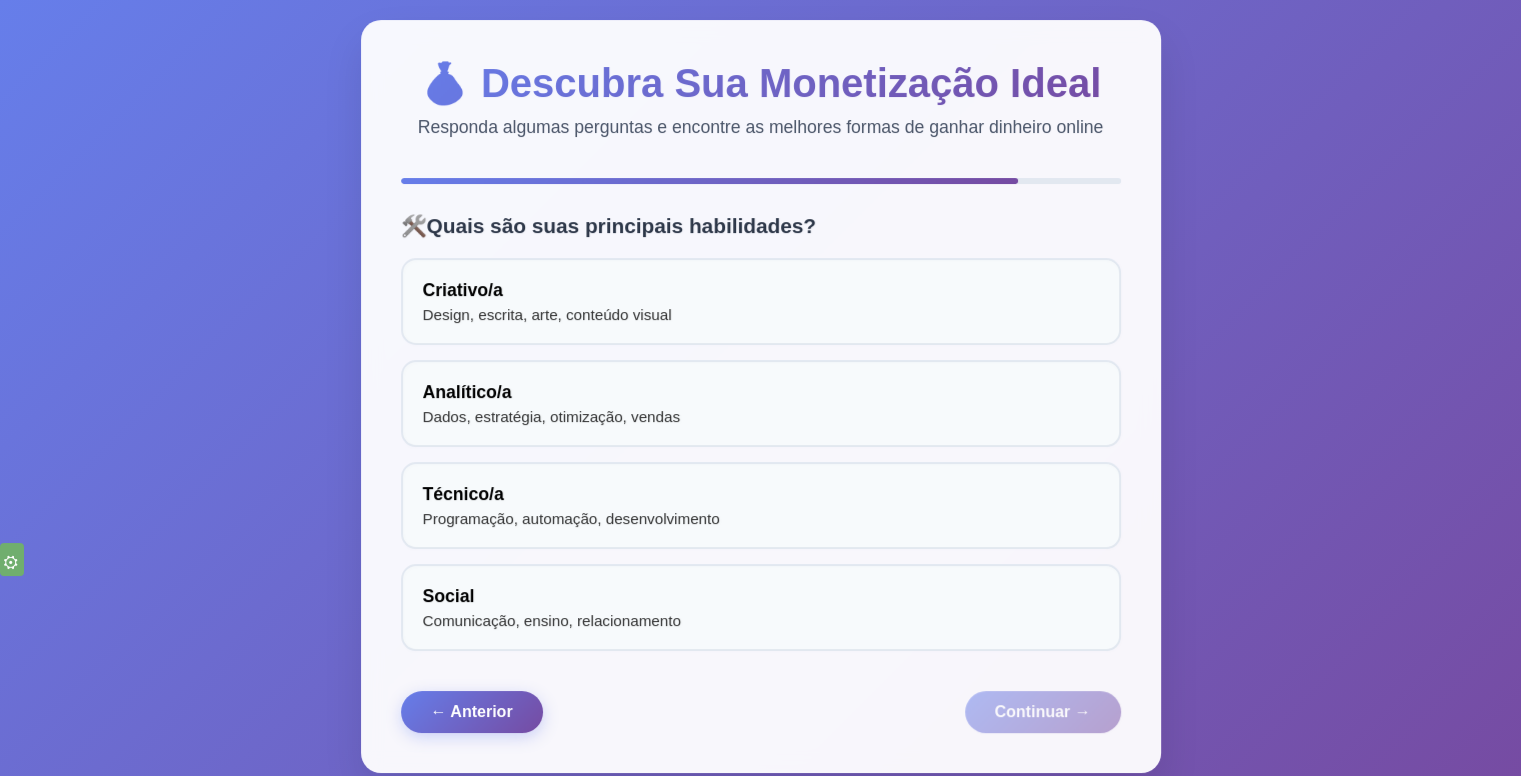 scroll, scrollTop: 0, scrollLeft: 0, axis: both 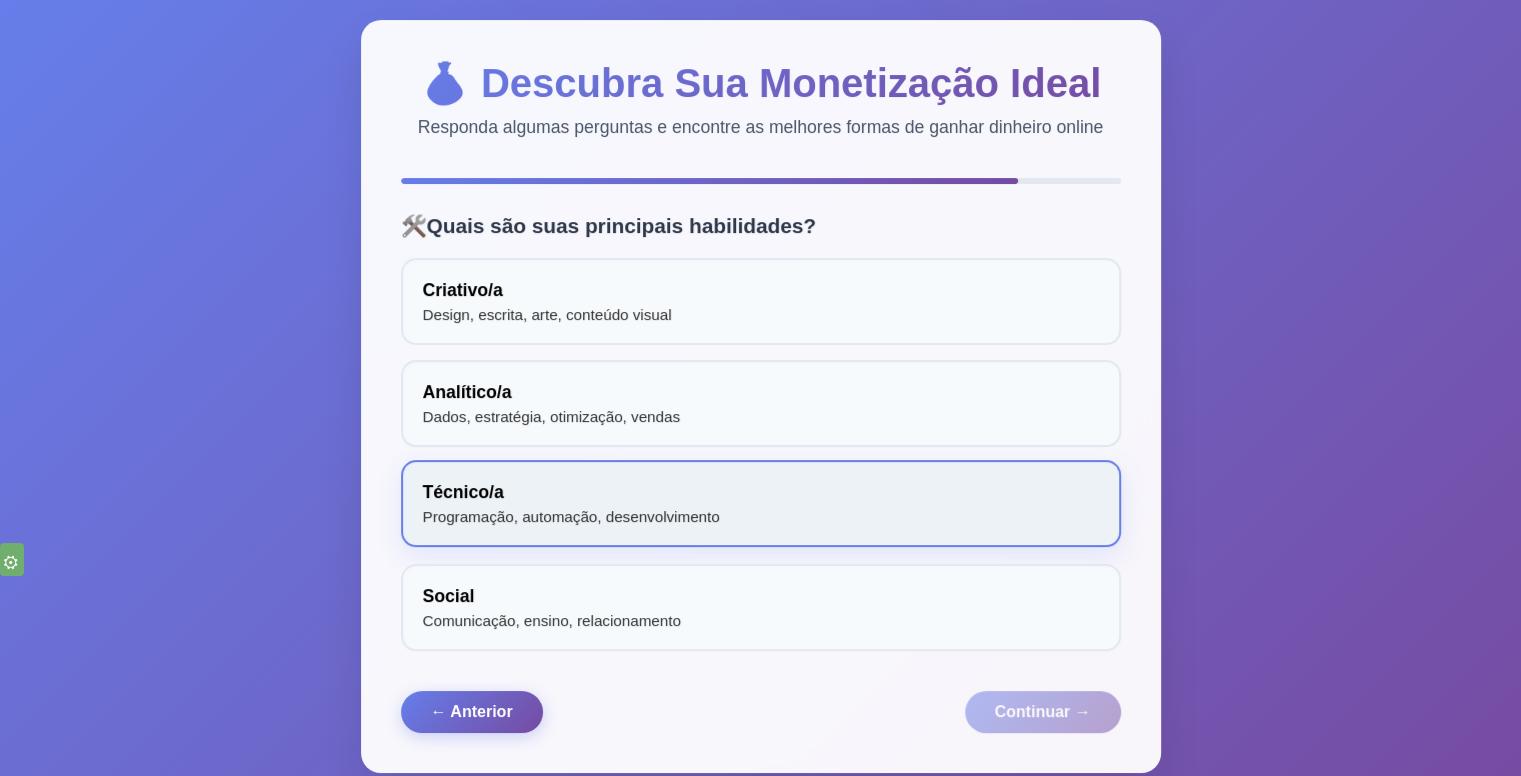 click on "Técnico/a Programação, automação, desenvolvimento" at bounding box center (761, 503) 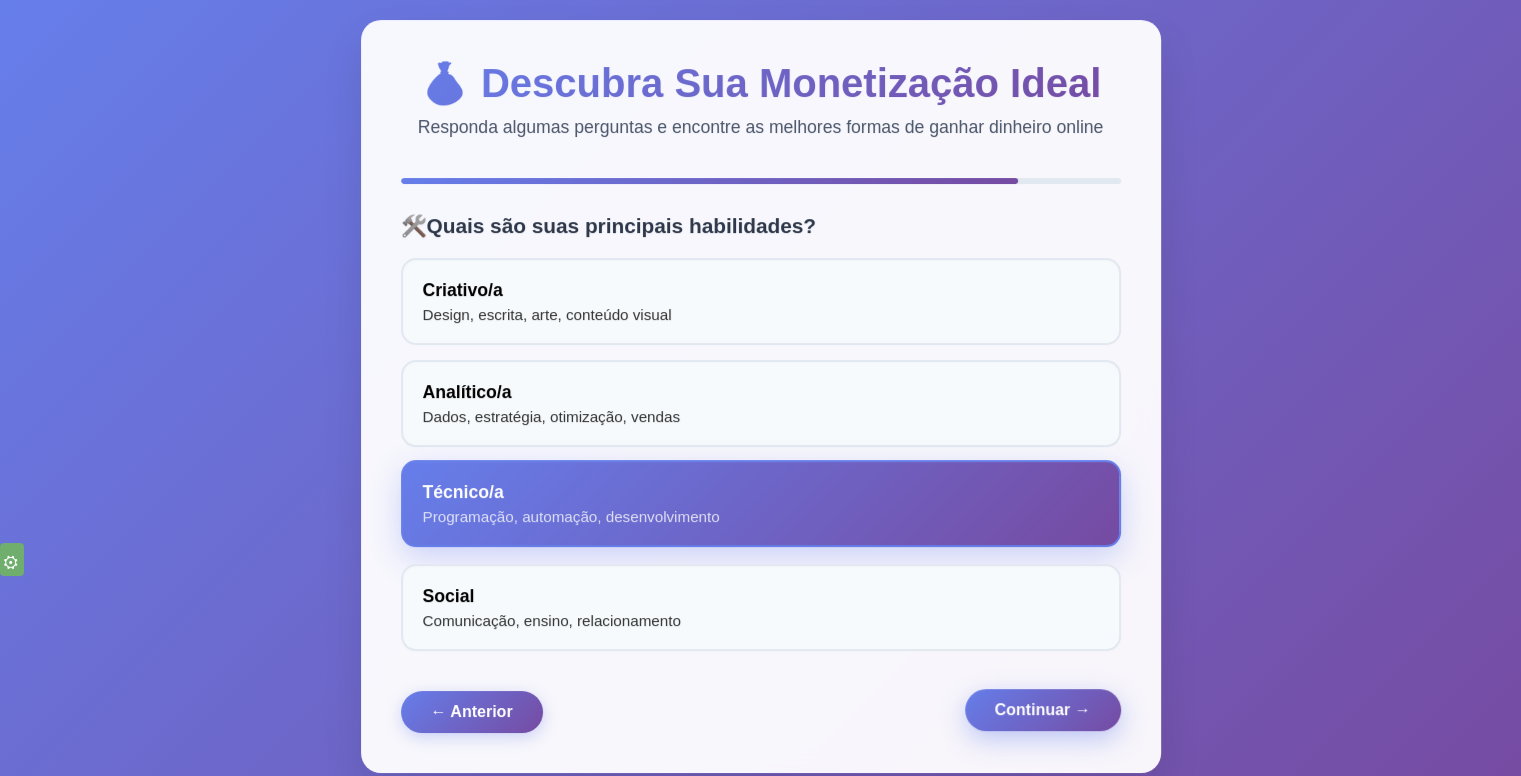 click on "Continuar →" at bounding box center (1043, 709) 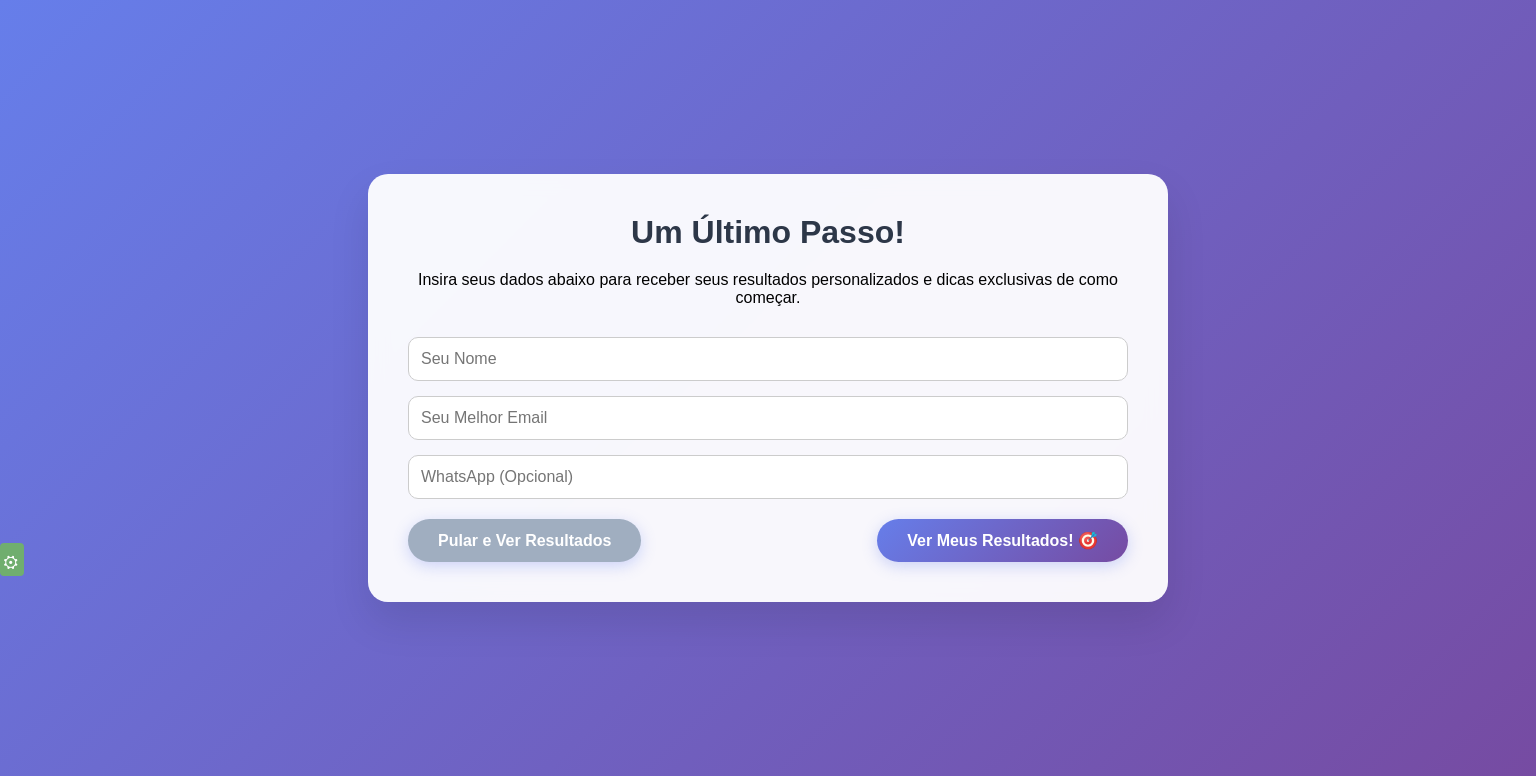 scroll, scrollTop: 0, scrollLeft: 0, axis: both 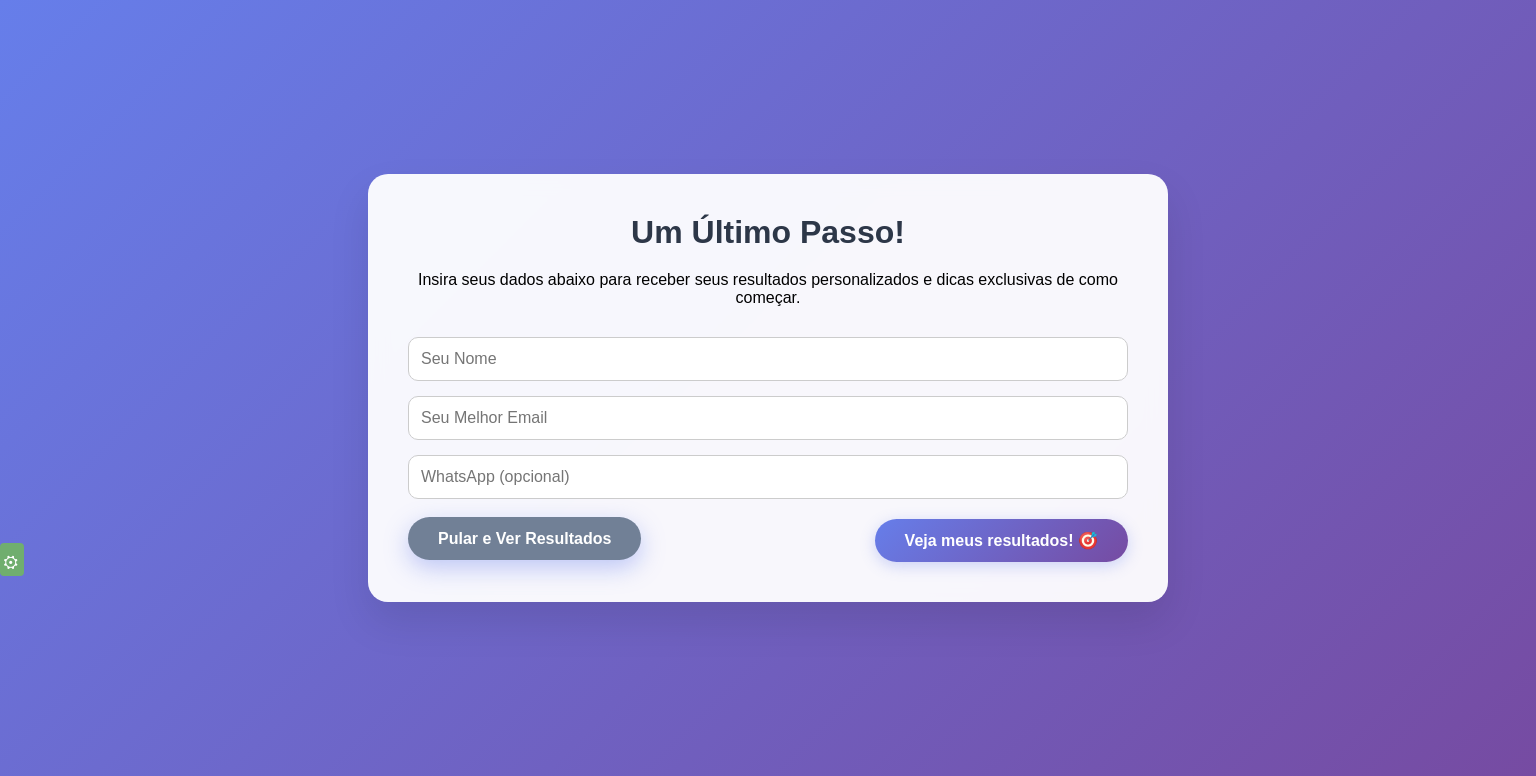 click on "Pular e Ver Resultados" at bounding box center [524, 538] 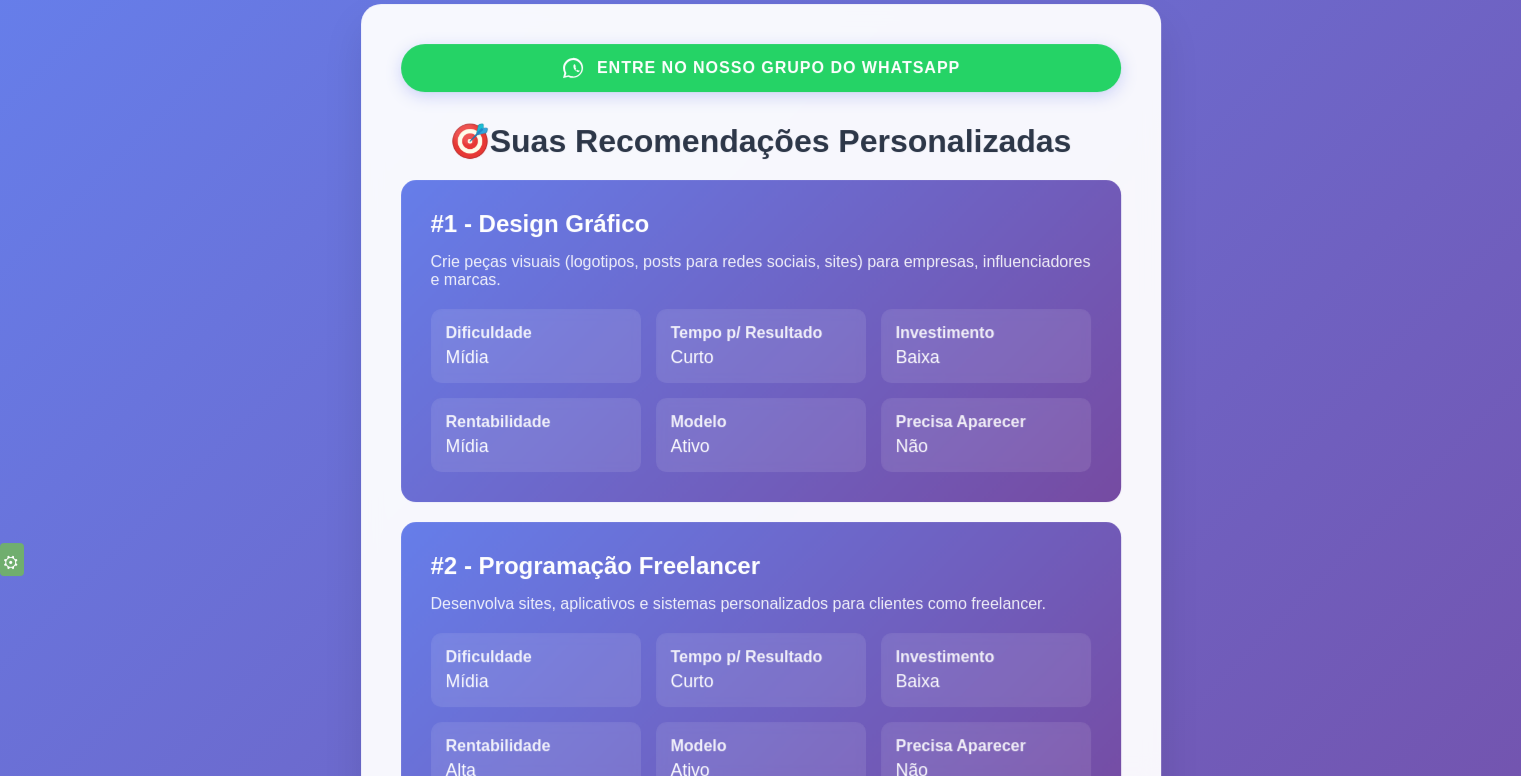 scroll, scrollTop: 0, scrollLeft: 0, axis: both 